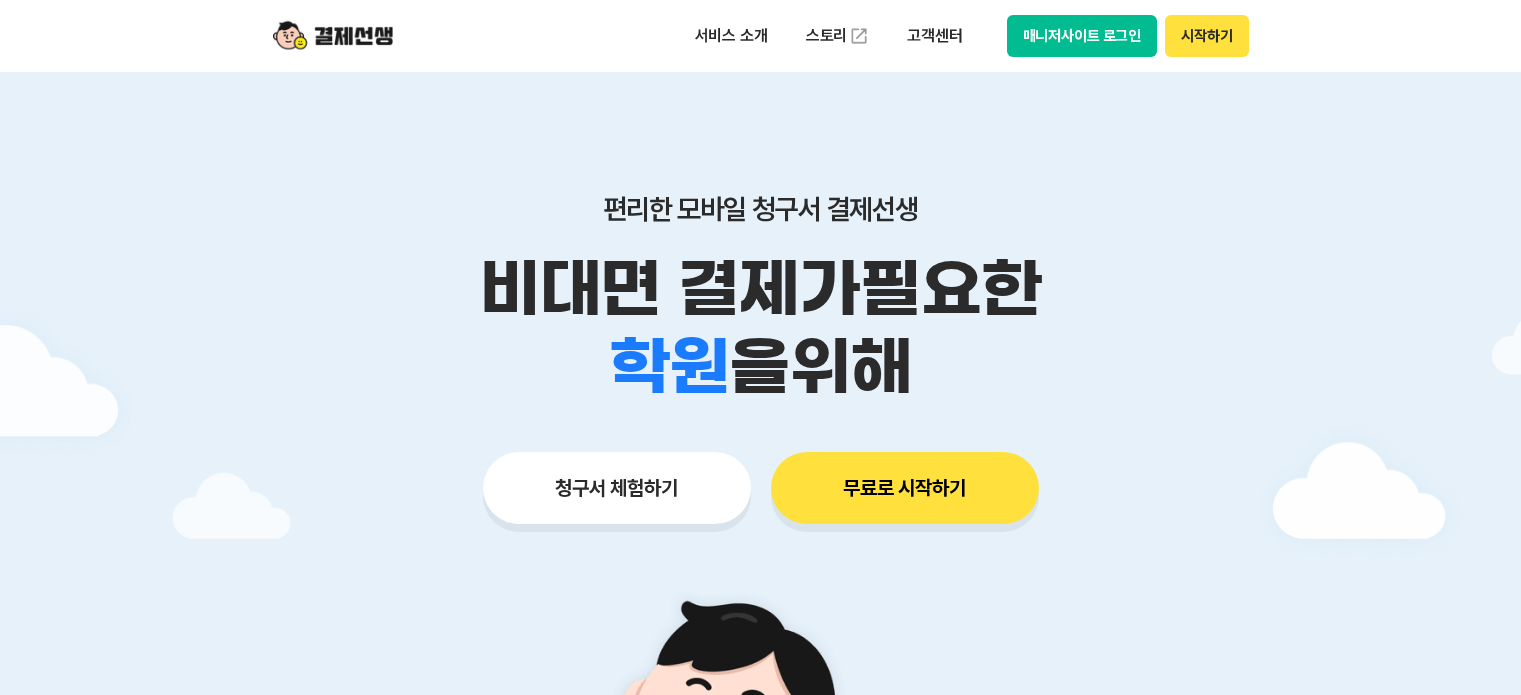 scroll, scrollTop: 0, scrollLeft: 0, axis: both 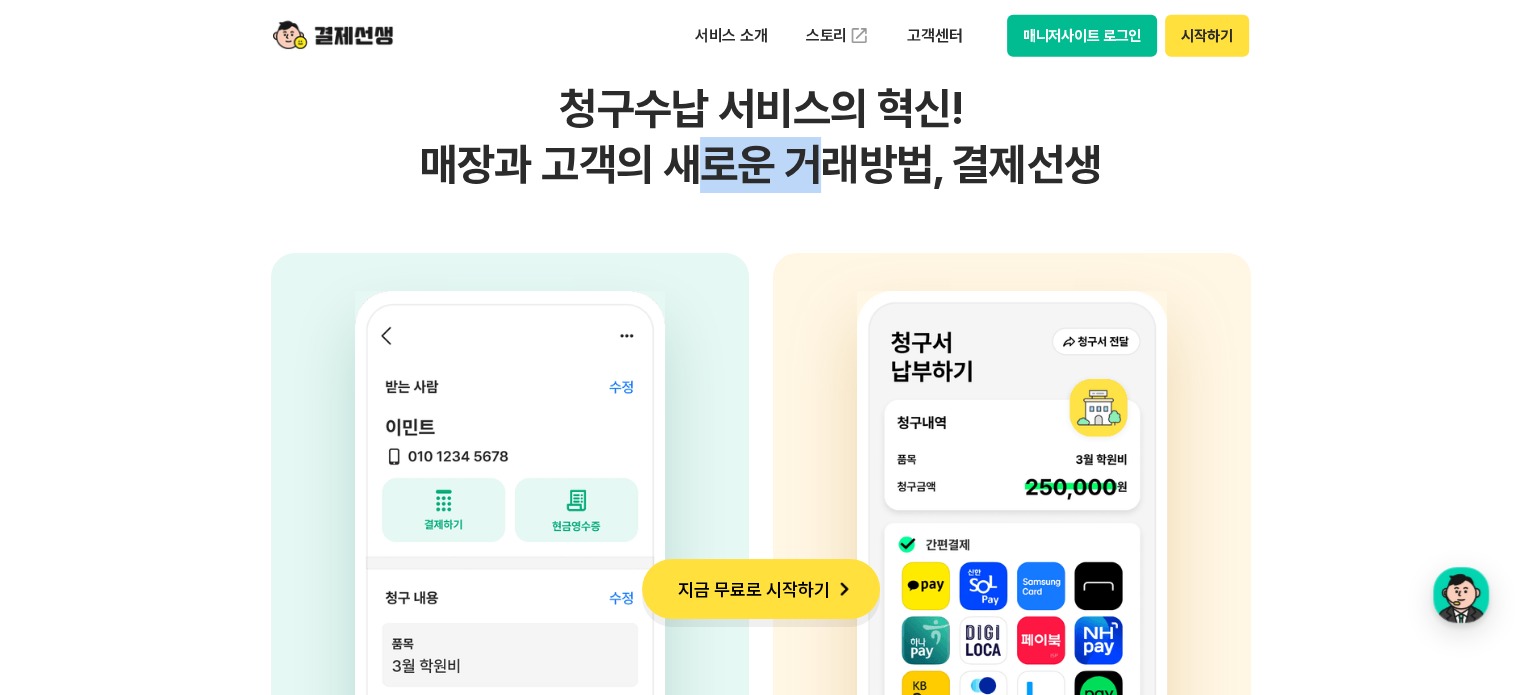 drag, startPoint x: 753, startPoint y: 160, endPoint x: 665, endPoint y: 162, distance: 88.02273 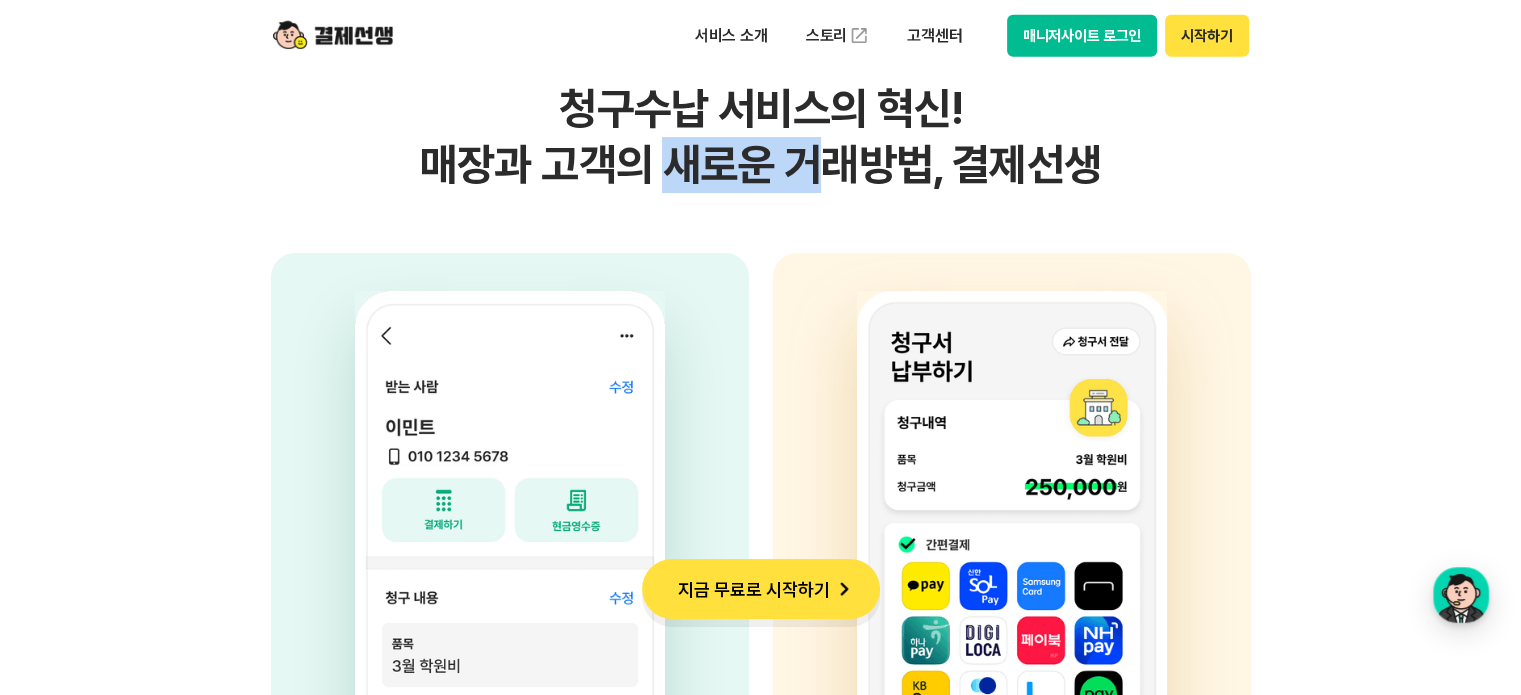 click on "청구수납 서비스의 혁신! 매장과 고객의 새로운 거래방법, 결제선생" at bounding box center (761, 137) 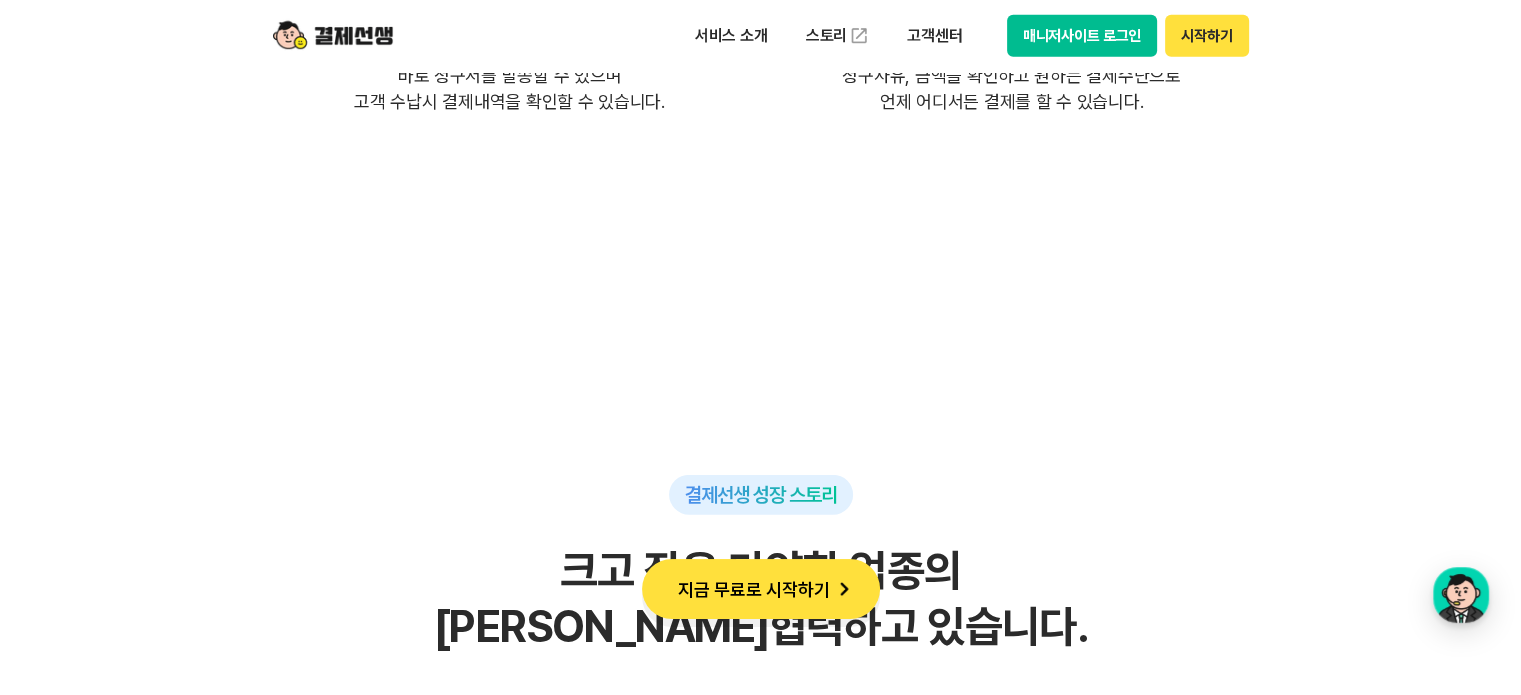 scroll, scrollTop: 6100, scrollLeft: 0, axis: vertical 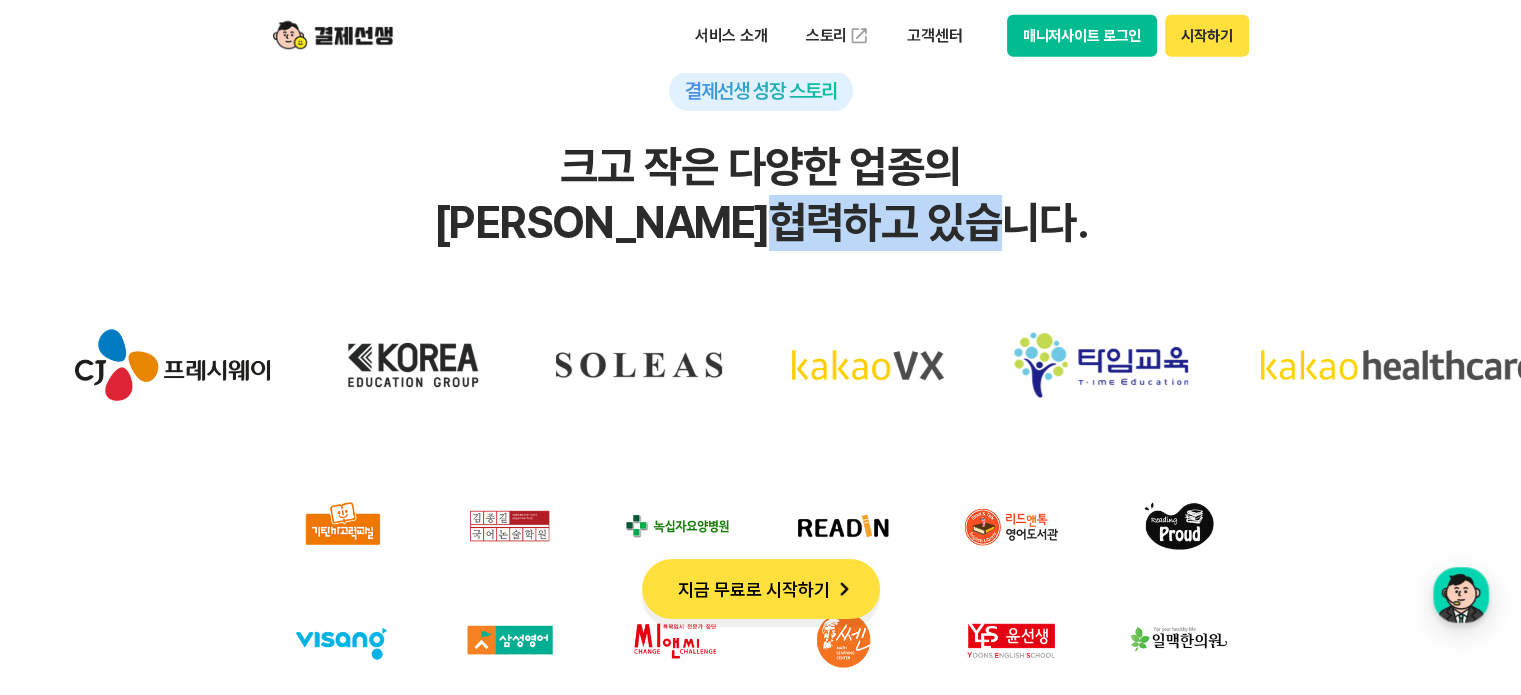 drag, startPoint x: 718, startPoint y: 200, endPoint x: 980, endPoint y: 213, distance: 262.32233 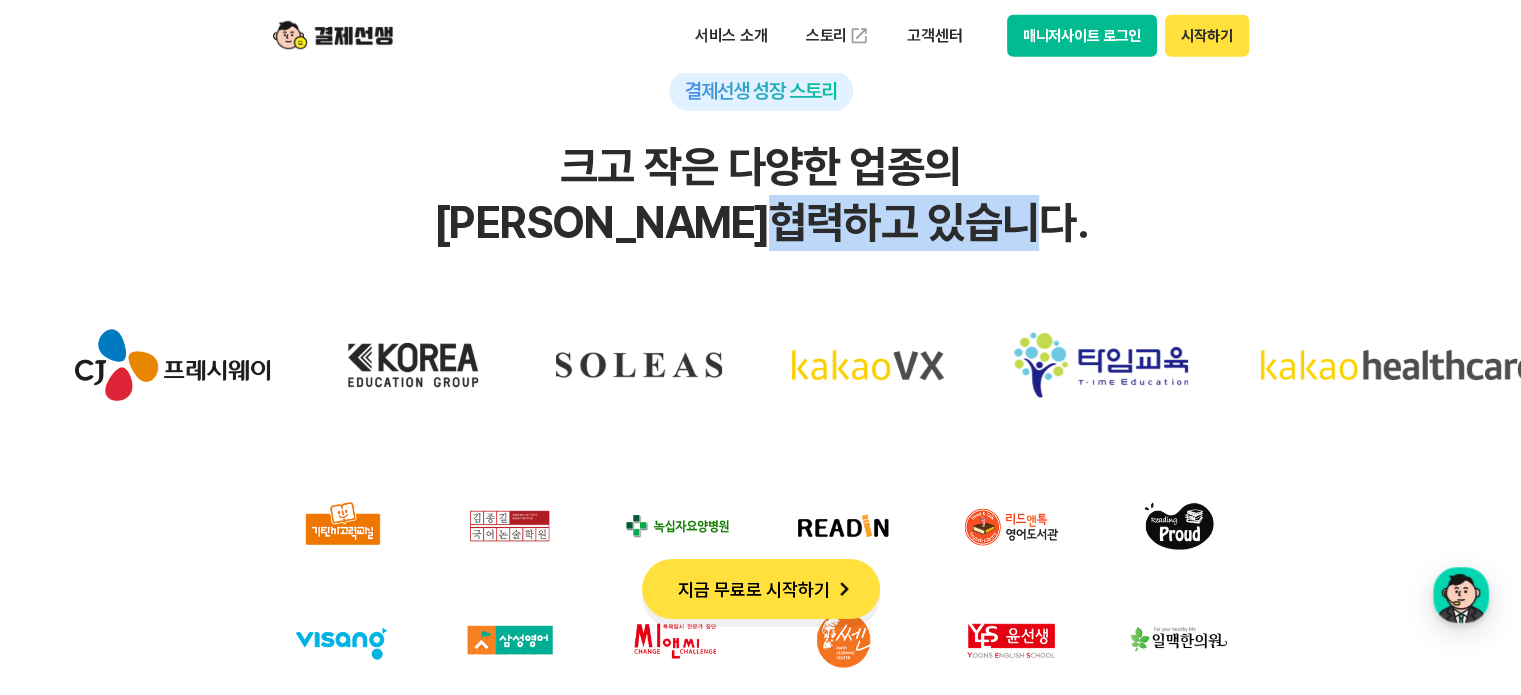 click on "크고 작은 다양한 업종의  파트너사들과  협력하고 있습니다." at bounding box center [760, 195] 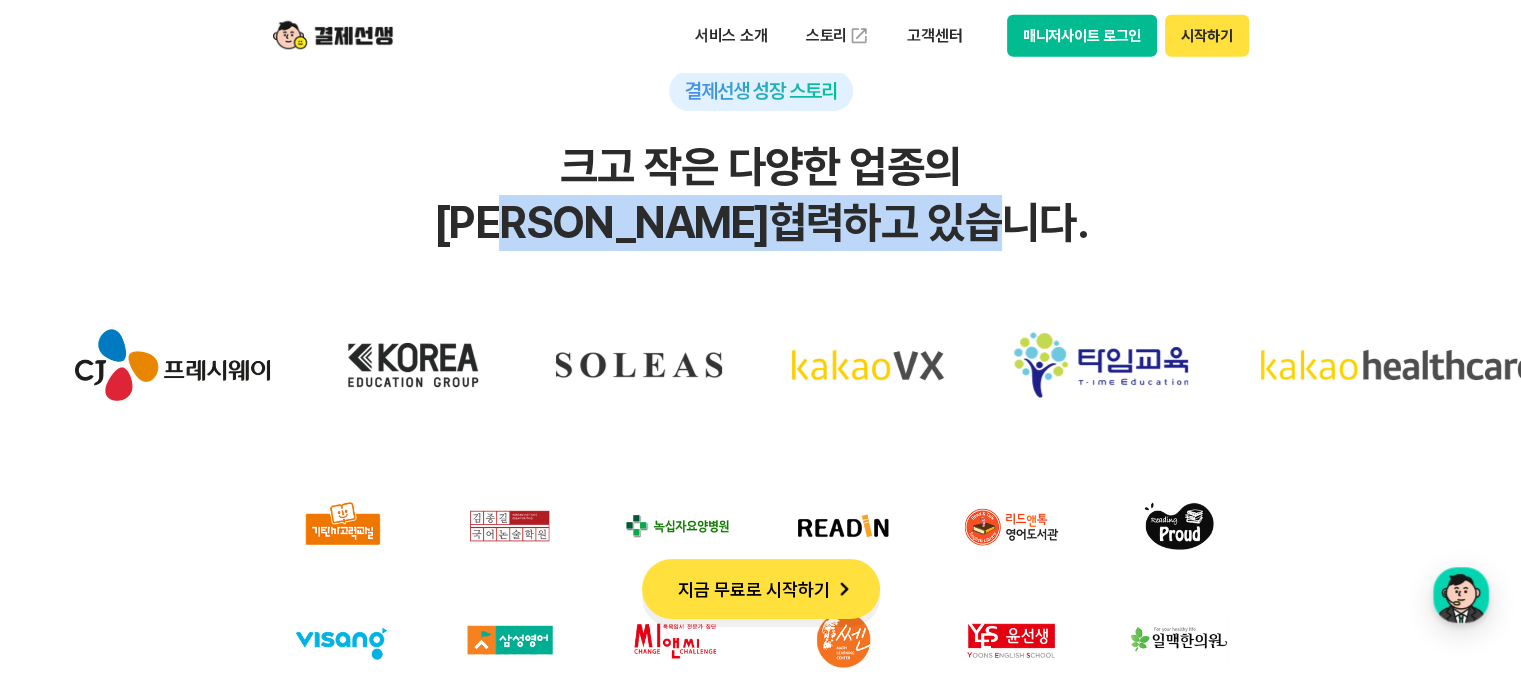 drag, startPoint x: 785, startPoint y: 216, endPoint x: 592, endPoint y: 218, distance: 193.01036 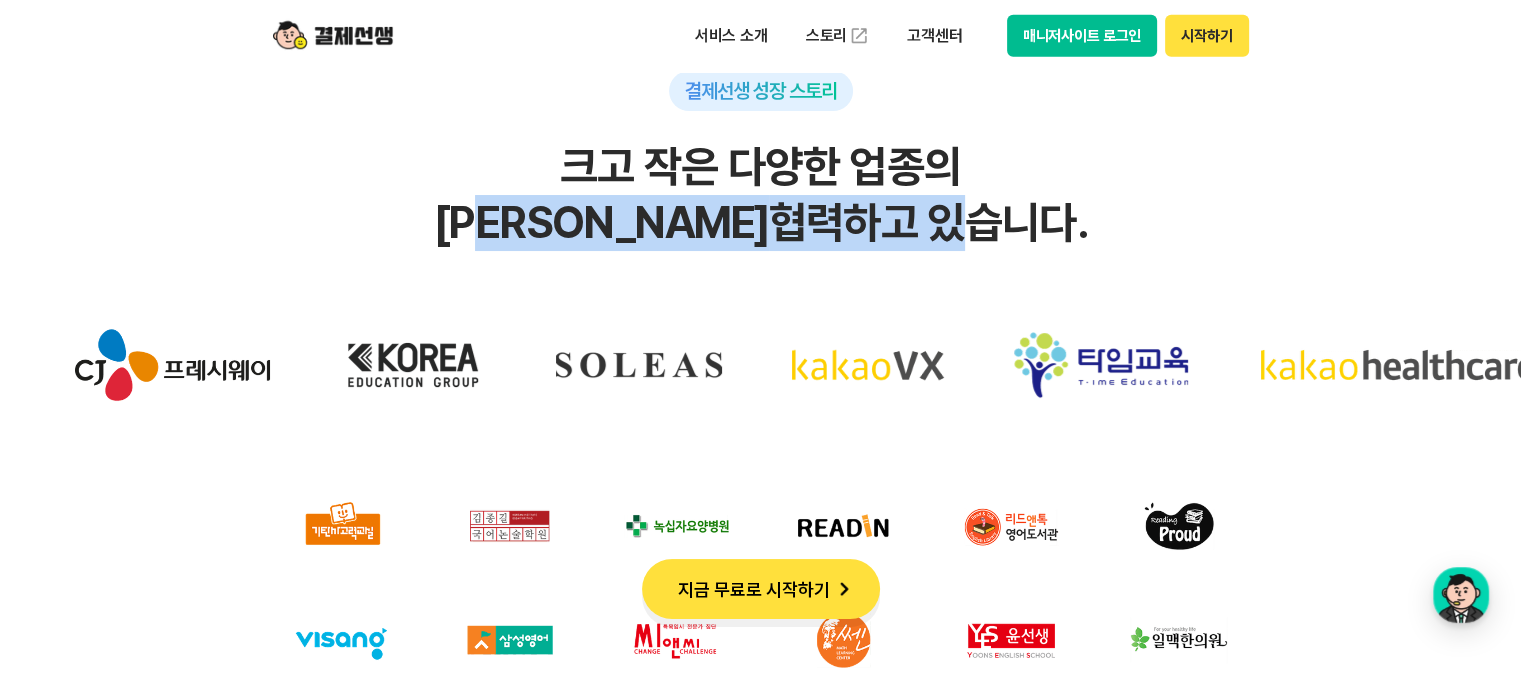 drag, startPoint x: 600, startPoint y: 222, endPoint x: 929, endPoint y: 204, distance: 329.49203 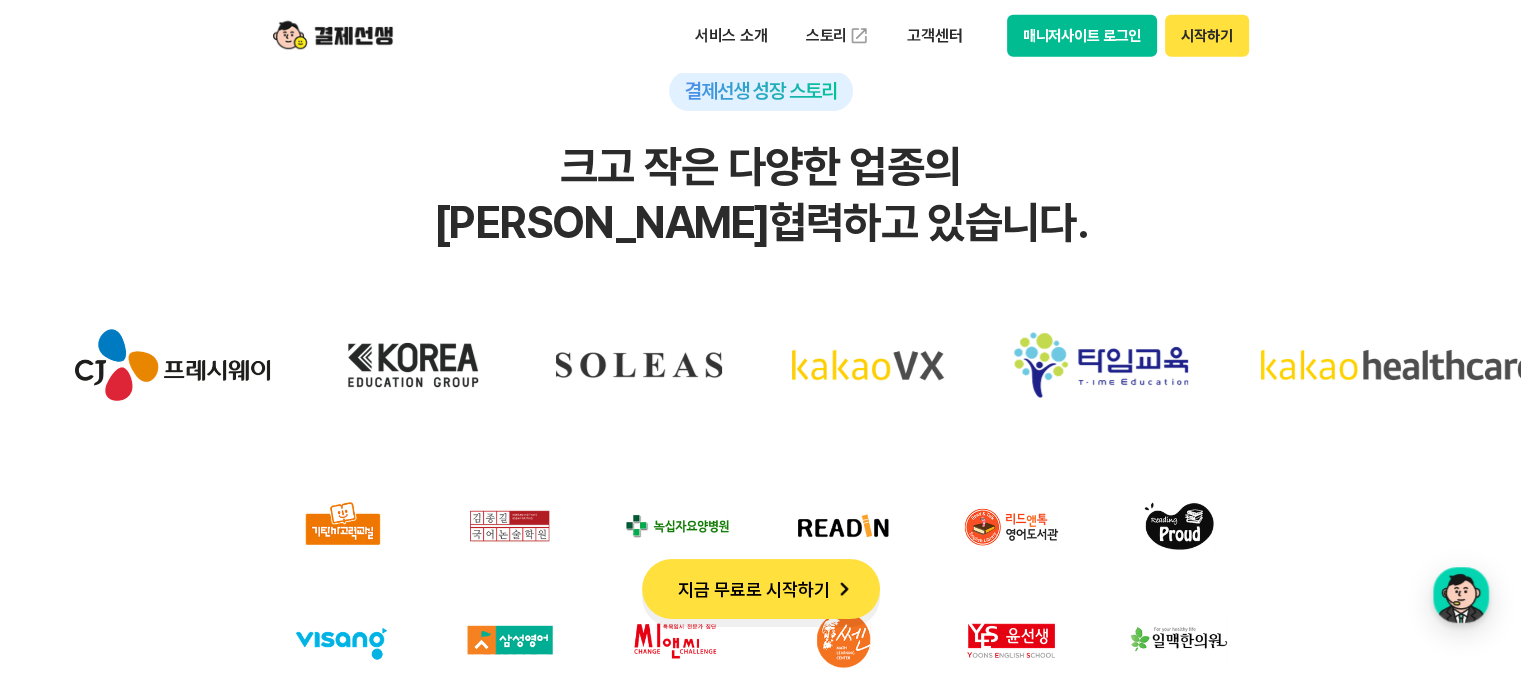 click on "크고 작은 다양한 업종의  파트너사들과  협력하고 있습니다." at bounding box center (760, 195) 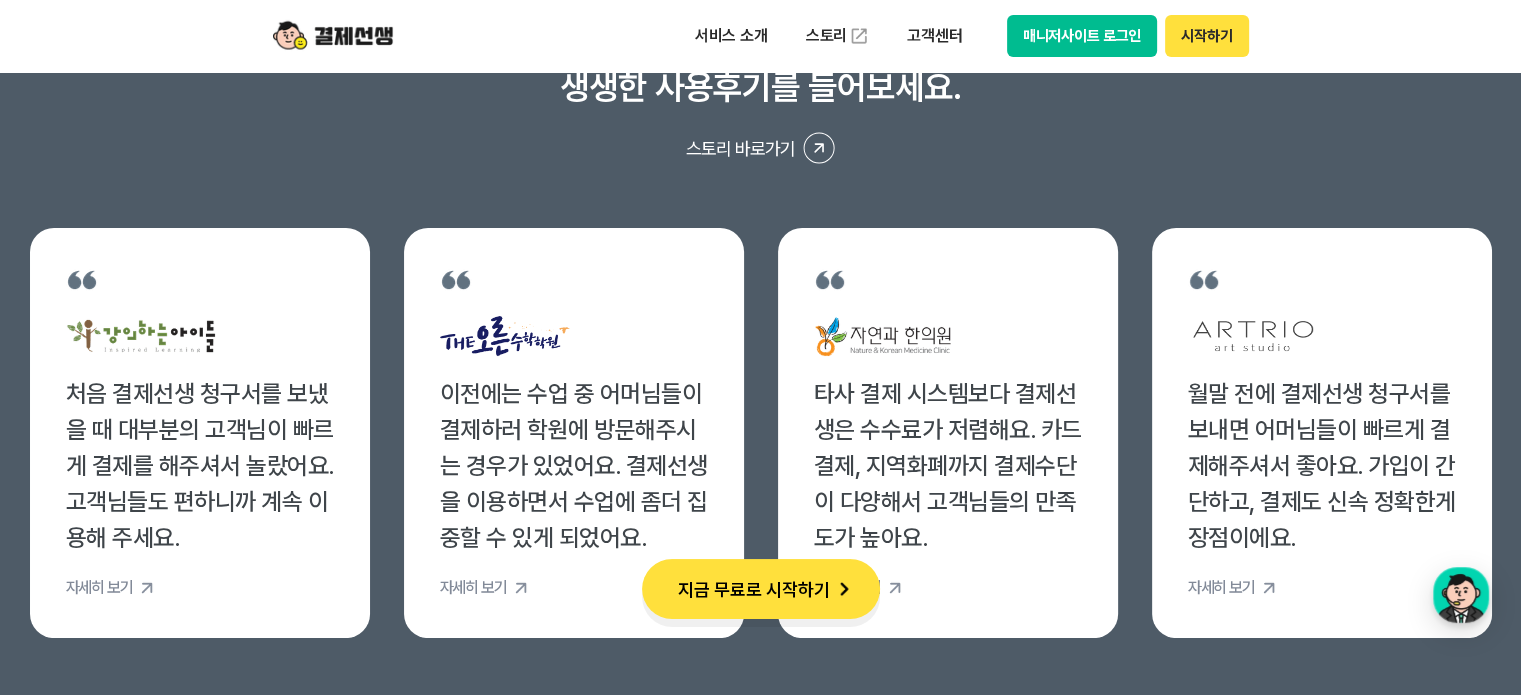 scroll, scrollTop: 7700, scrollLeft: 0, axis: vertical 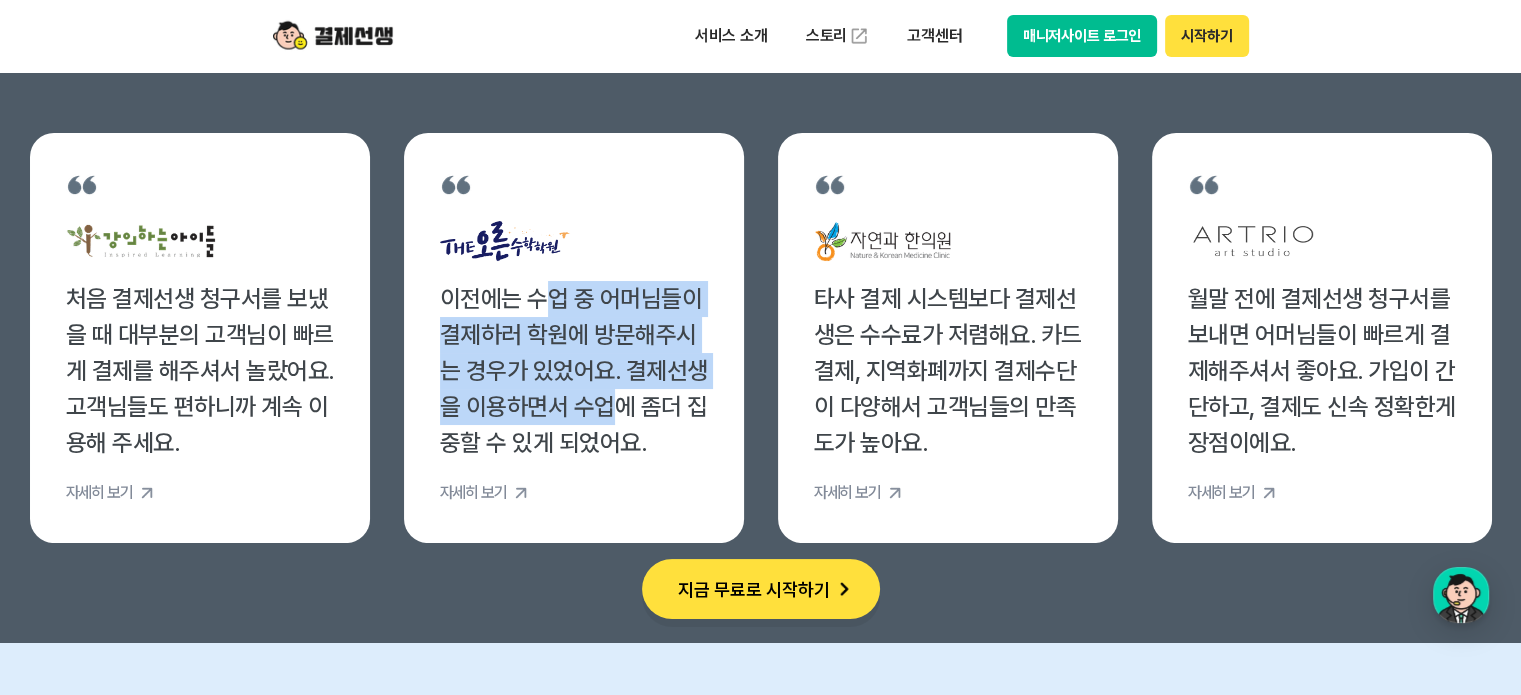 drag, startPoint x: 548, startPoint y: 280, endPoint x: 614, endPoint y: 412, distance: 147.58049 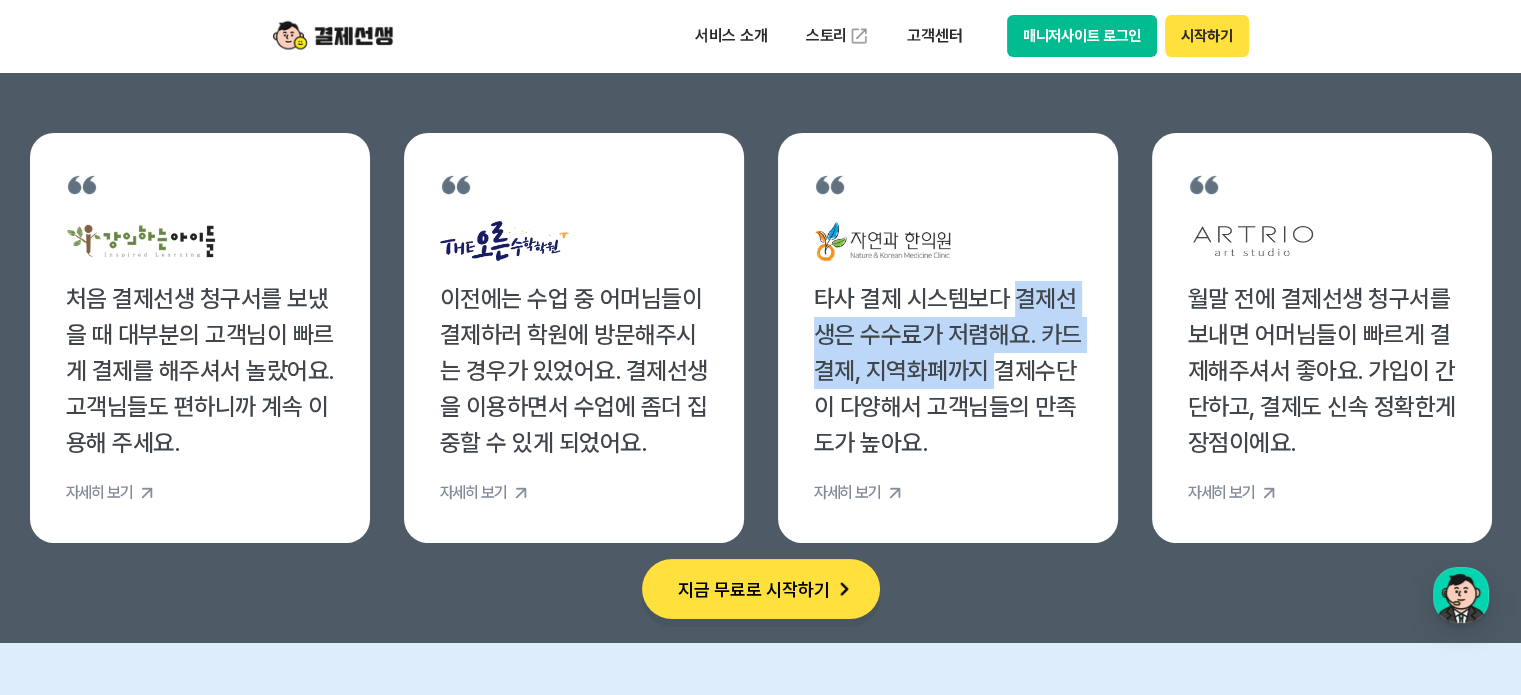 drag, startPoint x: 1012, startPoint y: 312, endPoint x: 998, endPoint y: 379, distance: 68.44706 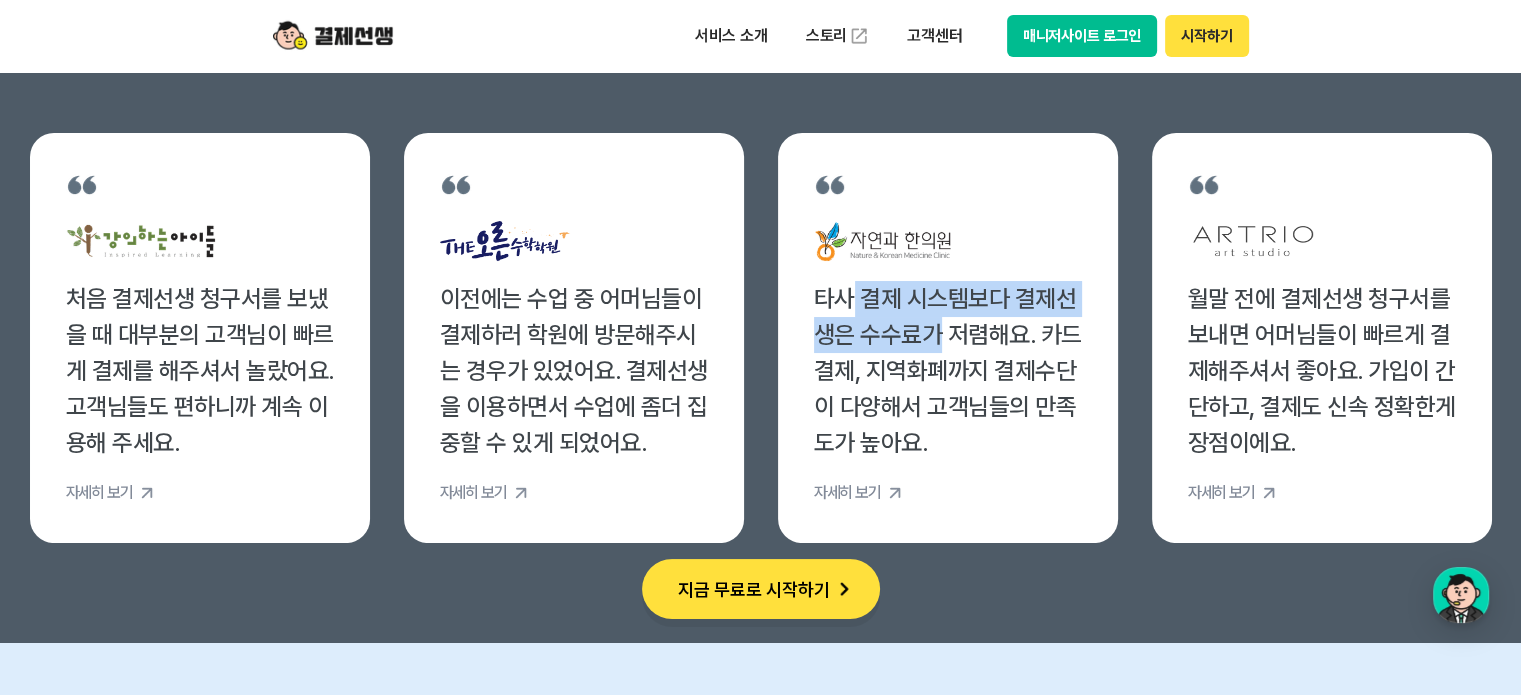 drag, startPoint x: 934, startPoint y: 323, endPoint x: 849, endPoint y: 290, distance: 91.18114 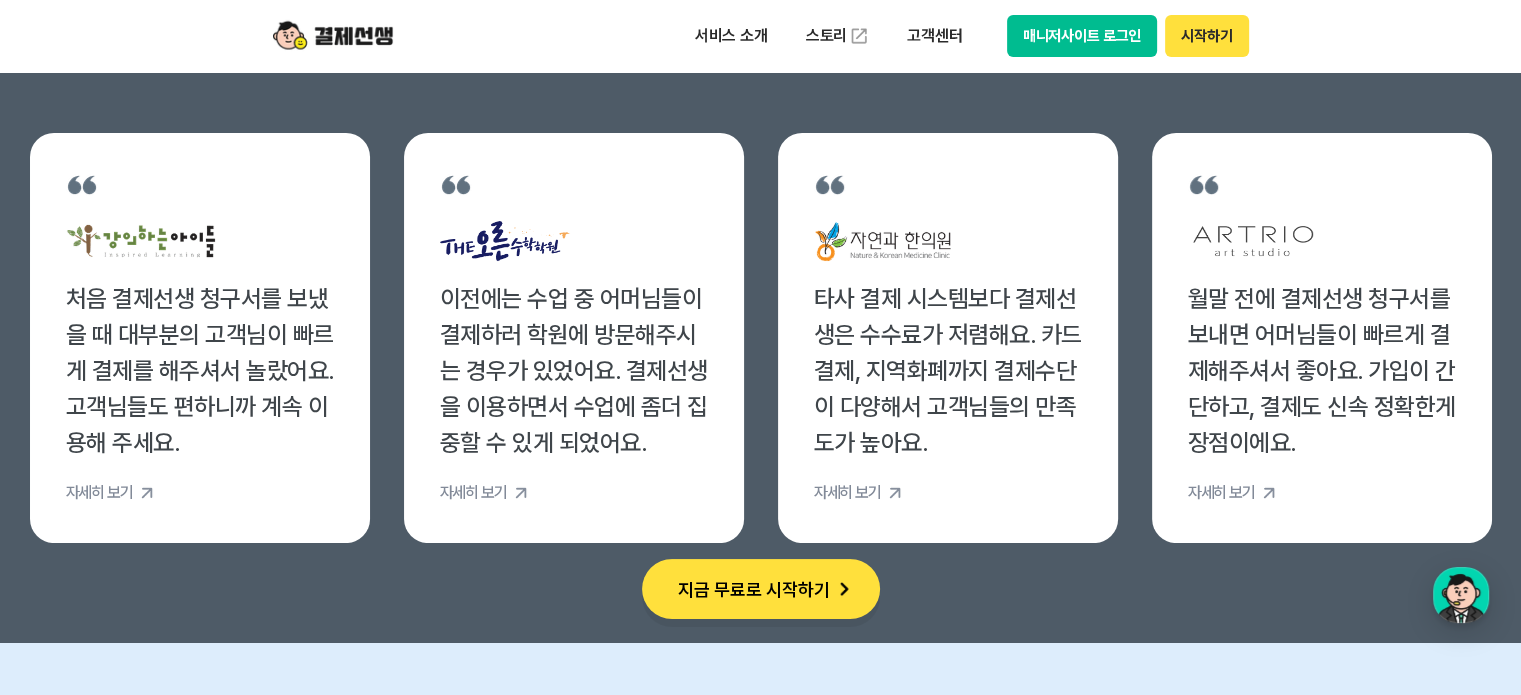 drag, startPoint x: 792, startPoint y: 296, endPoint x: 880, endPoint y: 308, distance: 88.814415 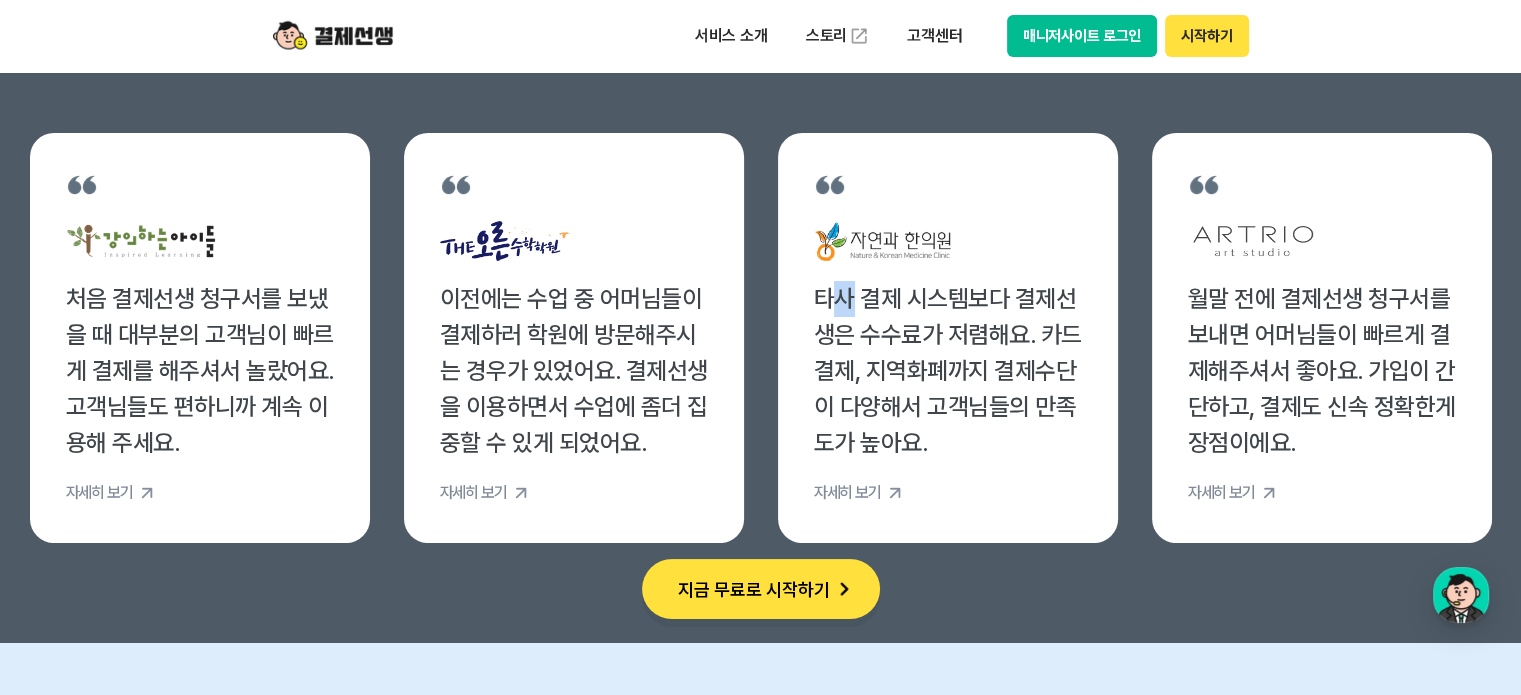 click on "타사 결제 시스템보다 결제선생은 수수료가 저렴해요. 카드결제, 지역화폐까지 결제수단이 다양해서 고객님들의 만족도가 높아요." at bounding box center [948, 371] 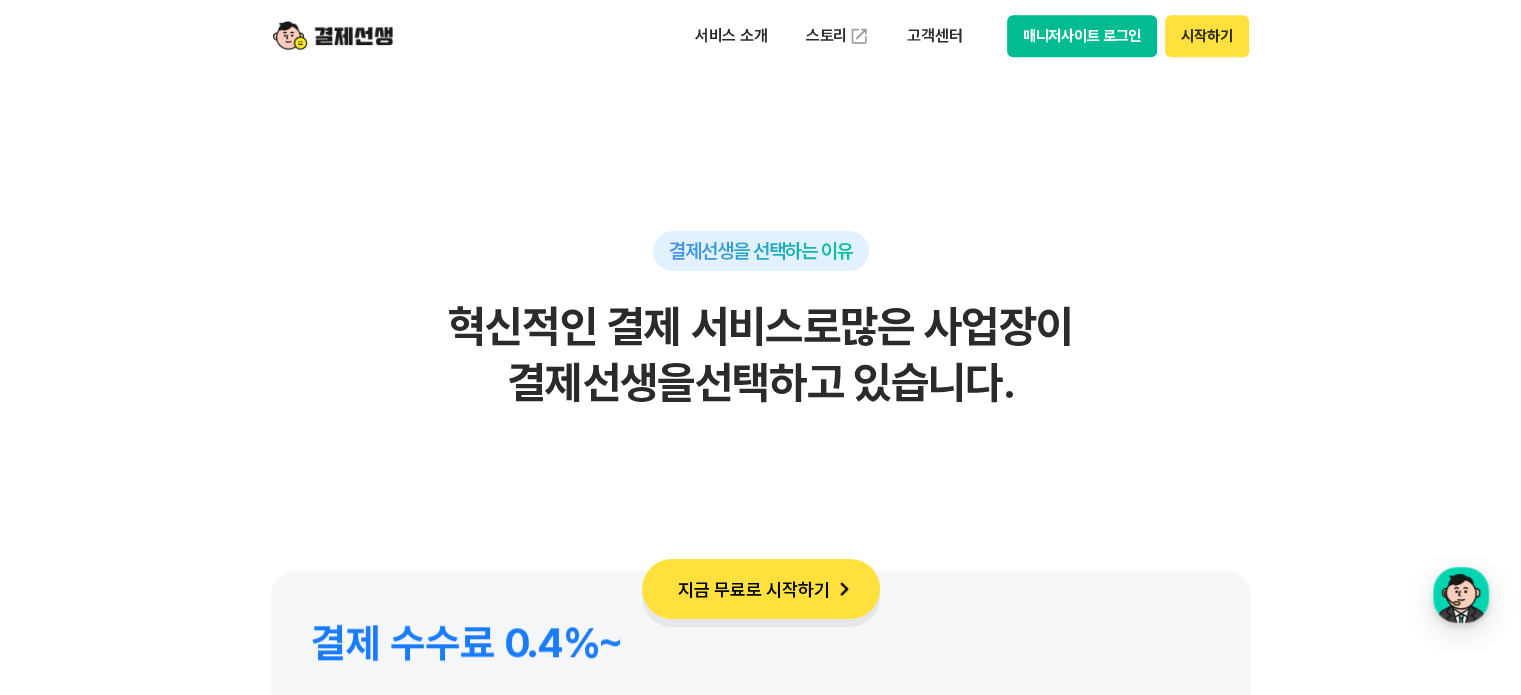 scroll, scrollTop: 9100, scrollLeft: 0, axis: vertical 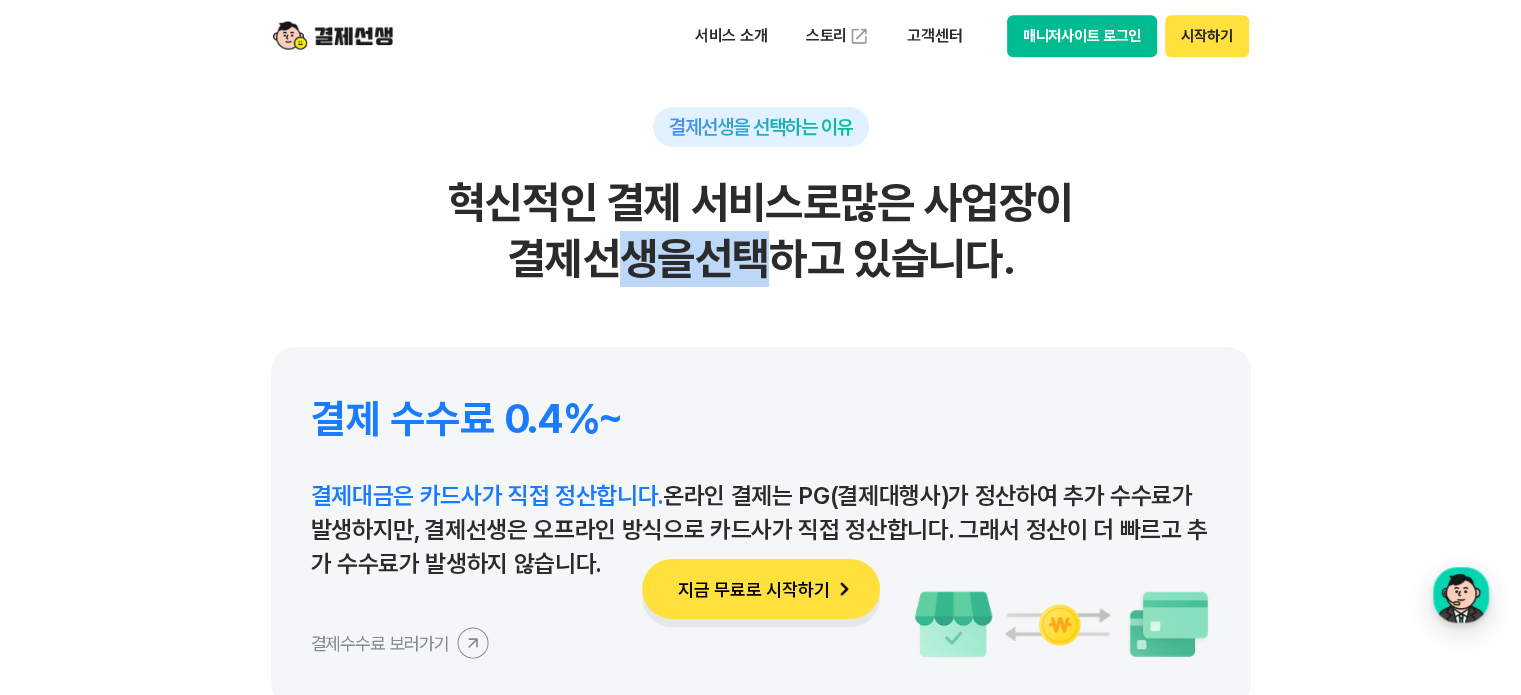 drag, startPoint x: 764, startPoint y: 234, endPoint x: 622, endPoint y: 233, distance: 142.00352 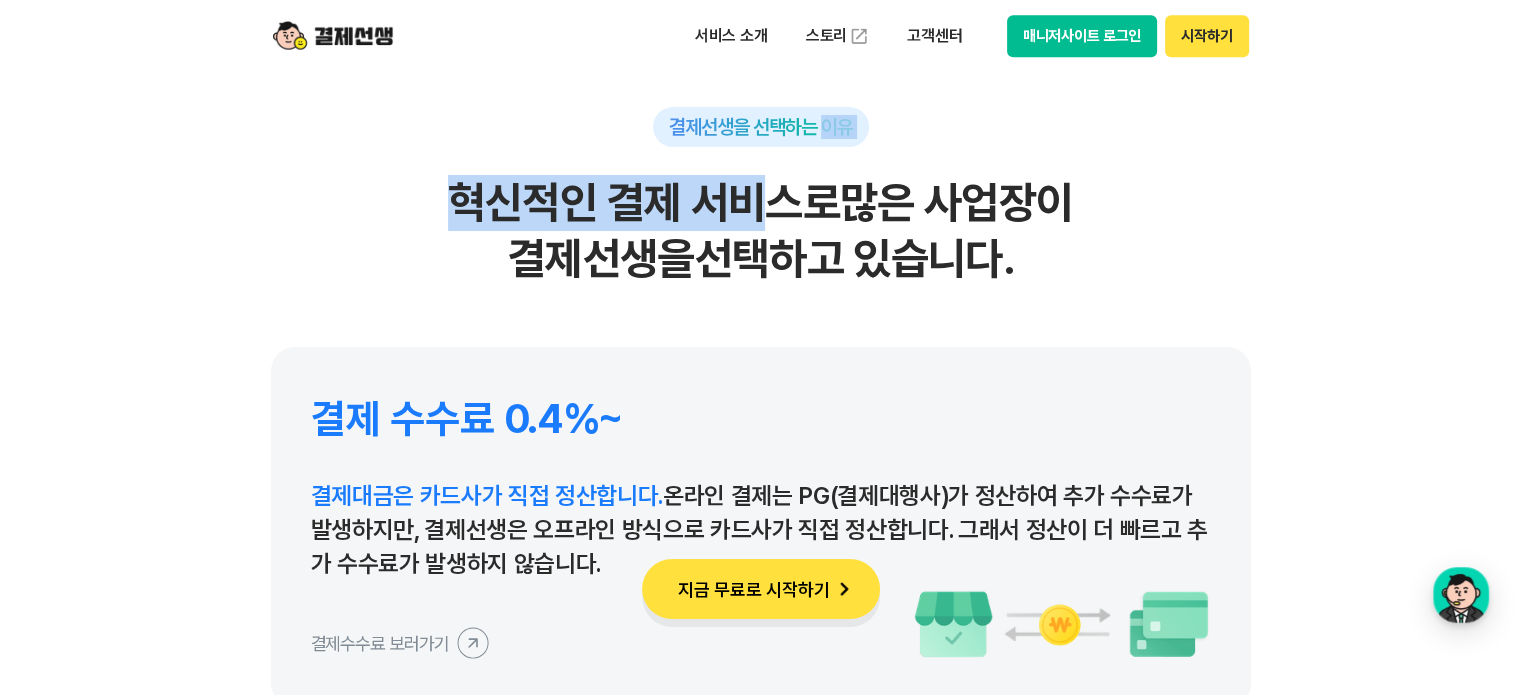 drag, startPoint x: 774, startPoint y: 143, endPoint x: 742, endPoint y: 152, distance: 33.24154 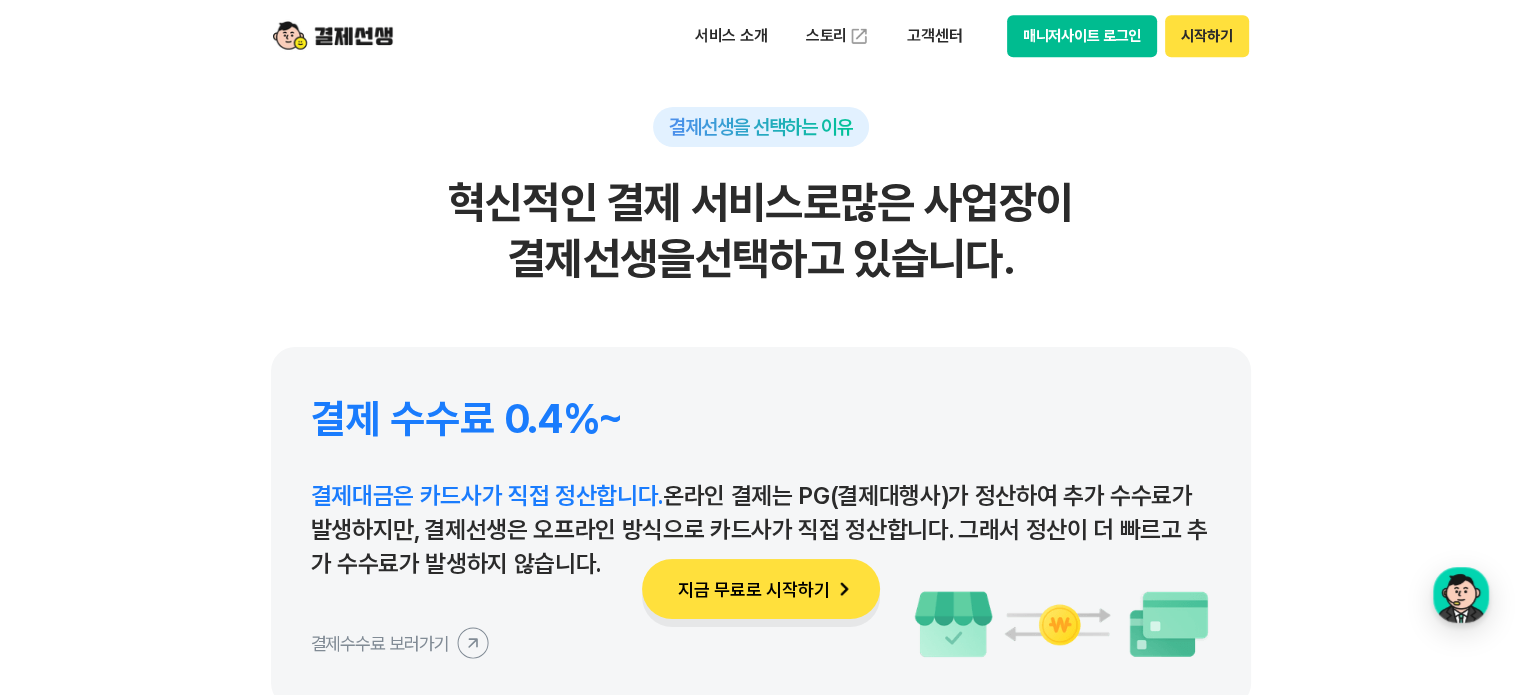 click on "결제선생을 선택하는 이유 혁신적인 결제 서비스로  많은 사업장이  결제선생을  선택하고 있습니다. 결제 수수료 0.4%~ 결제대금은 카드사가 직접 정산합니다.  온라인 결제는 PG(결제대행사)가 정산하여 추가 수수료가 발생하지만, 결제선생은 오프라인 방식으로 카드사가 직접 정산합니다. 그래서 정산이 더 빠르고 추가 수수료가 발생하지 않습니다. 결제수수료 보러가기 0원~ 서비스 가입비, 월정액이 없습니다.  단, 카드가맹이 안된 사업장은 신규 카드가맹점 등록 대행비 30,000원이 발생합니다. 무약정 이용 약정 기간이 없습니다.  서비스를 사용하실때 부담스러운 약정 계약 없이 사용 가능합니다." at bounding box center [761, 560] 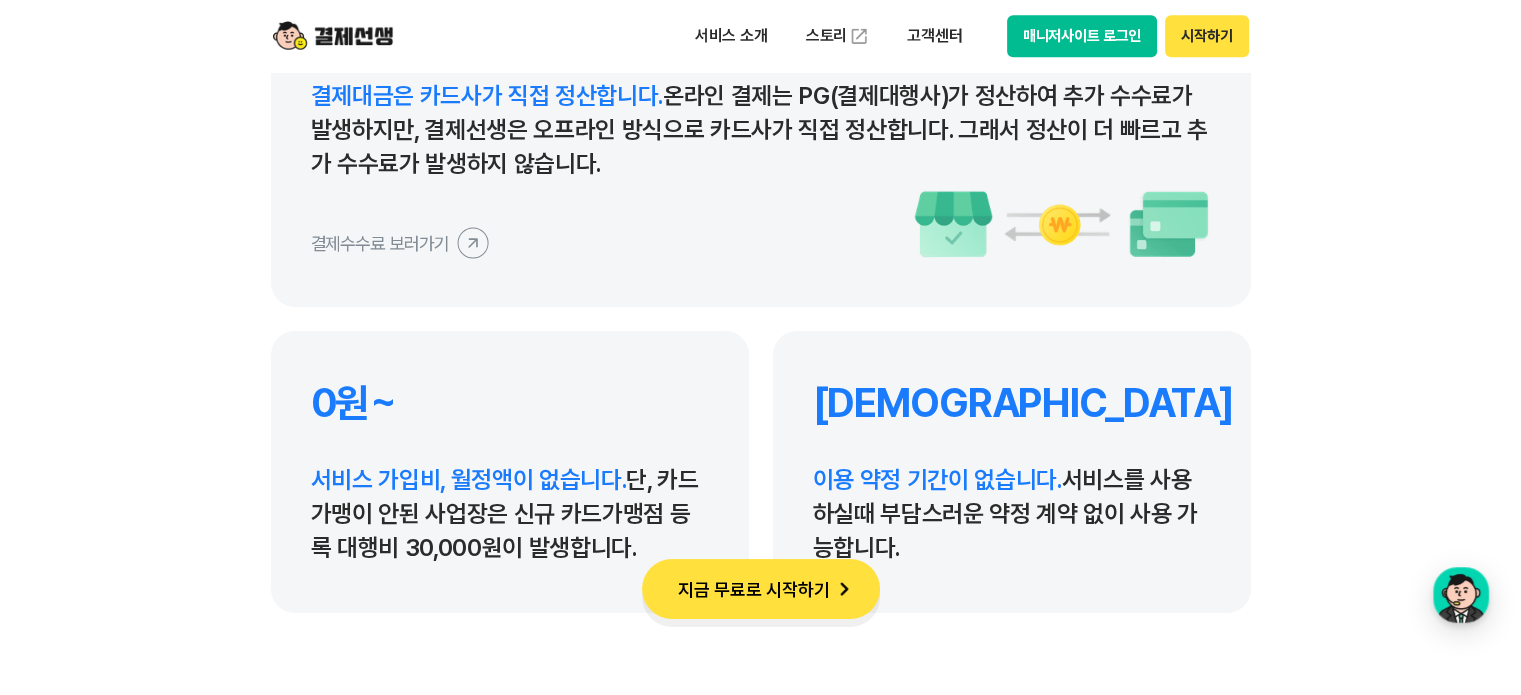 scroll, scrollTop: 9700, scrollLeft: 0, axis: vertical 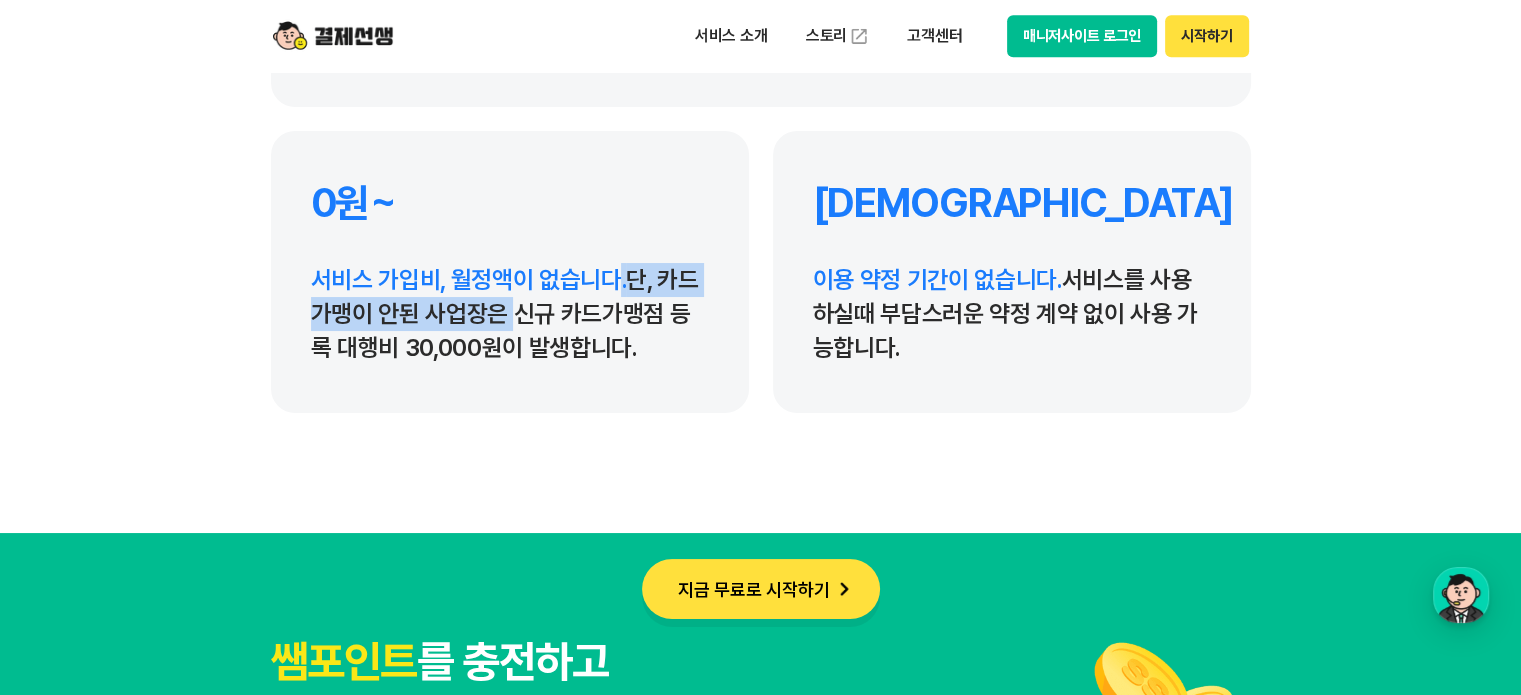 drag, startPoint x: 617, startPoint y: 290, endPoint x: 501, endPoint y: 299, distance: 116.34862 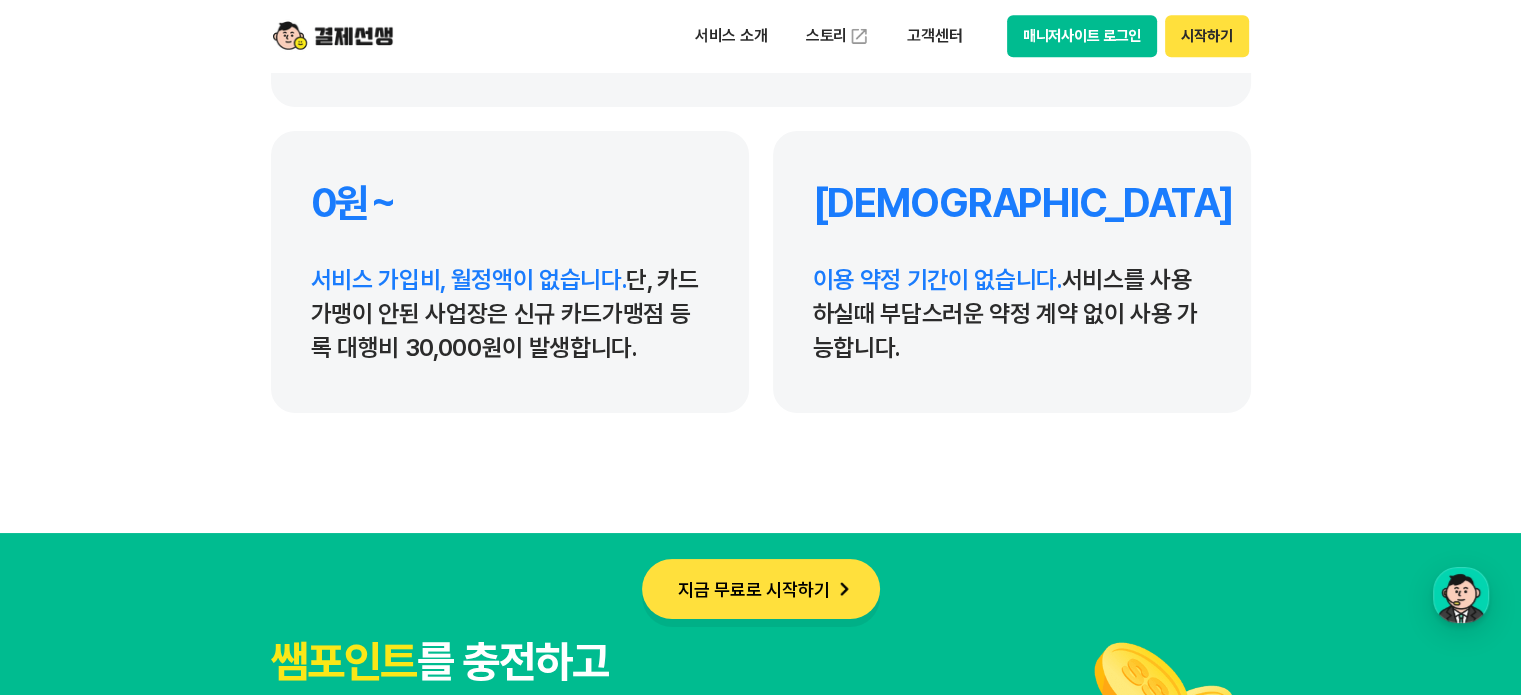 click on "서비스 가입비, 월정액이 없습니다.  단, 카드가맹이 안된 사업장은 신규 카드가맹점 등록 대행비 30,000원이 발생합니다." at bounding box center [510, 314] 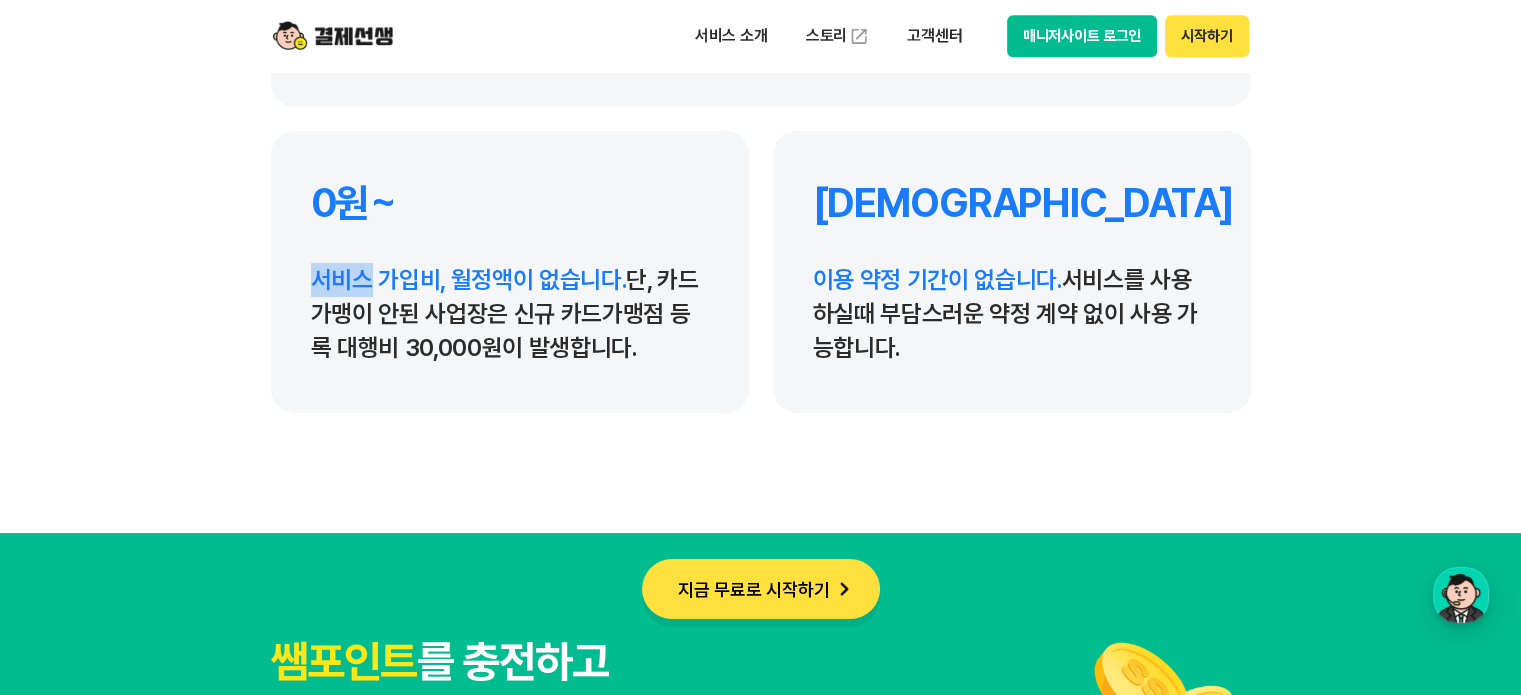 drag, startPoint x: 286, startPoint y: 289, endPoint x: 296, endPoint y: 290, distance: 10.049875 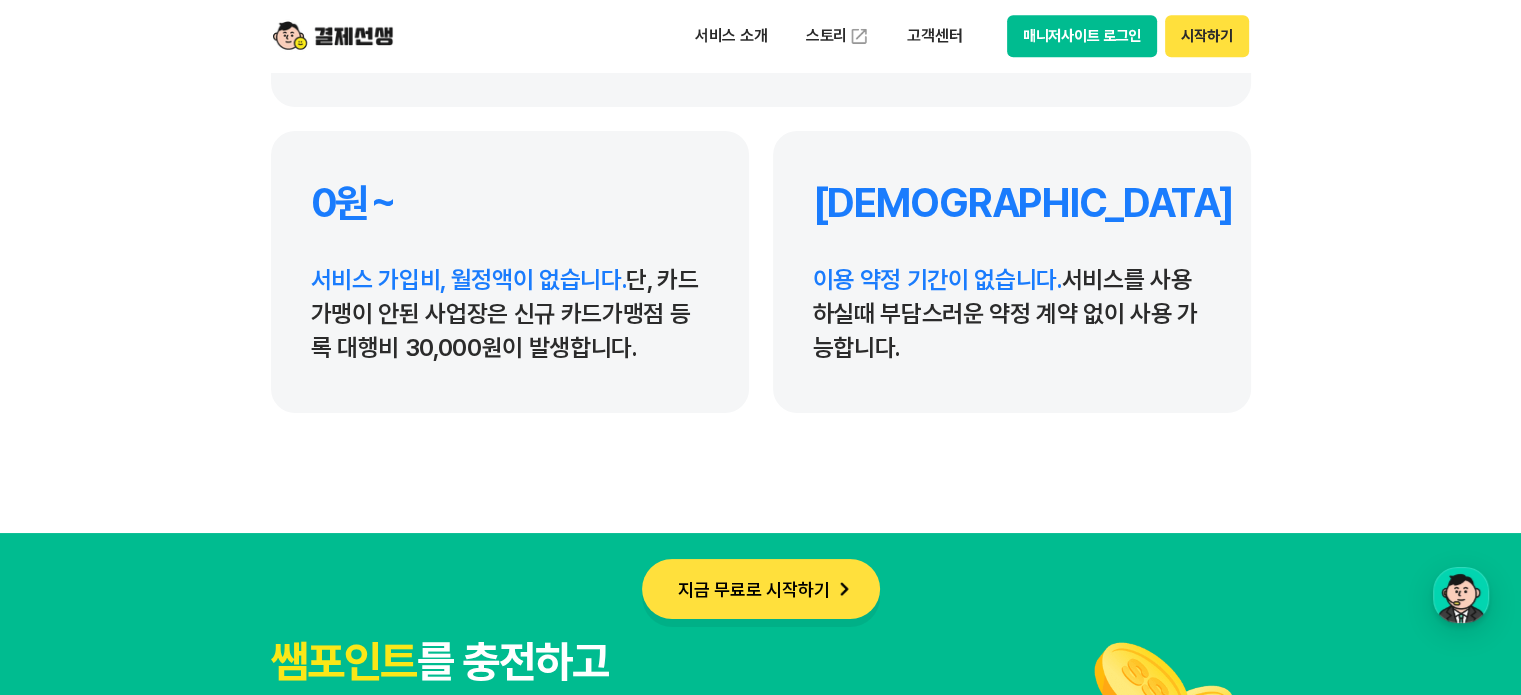click on "서비스 가입비, 월정액이 없습니다.  단, 카드가맹이 안된 사업장은 신규 카드가맹점 등록 대행비 30,000원이 발생합니다." at bounding box center [510, 314] 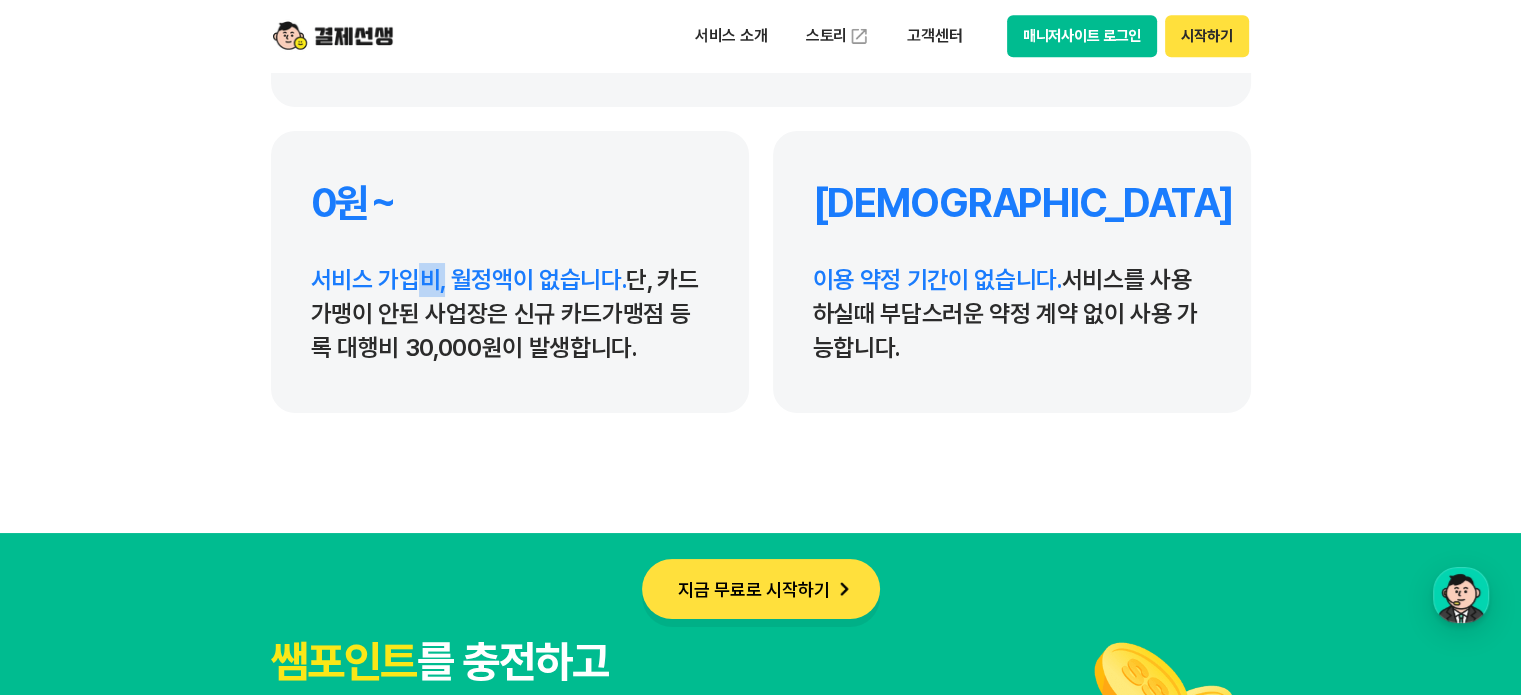 drag, startPoint x: 438, startPoint y: 280, endPoint x: 408, endPoint y: 280, distance: 30 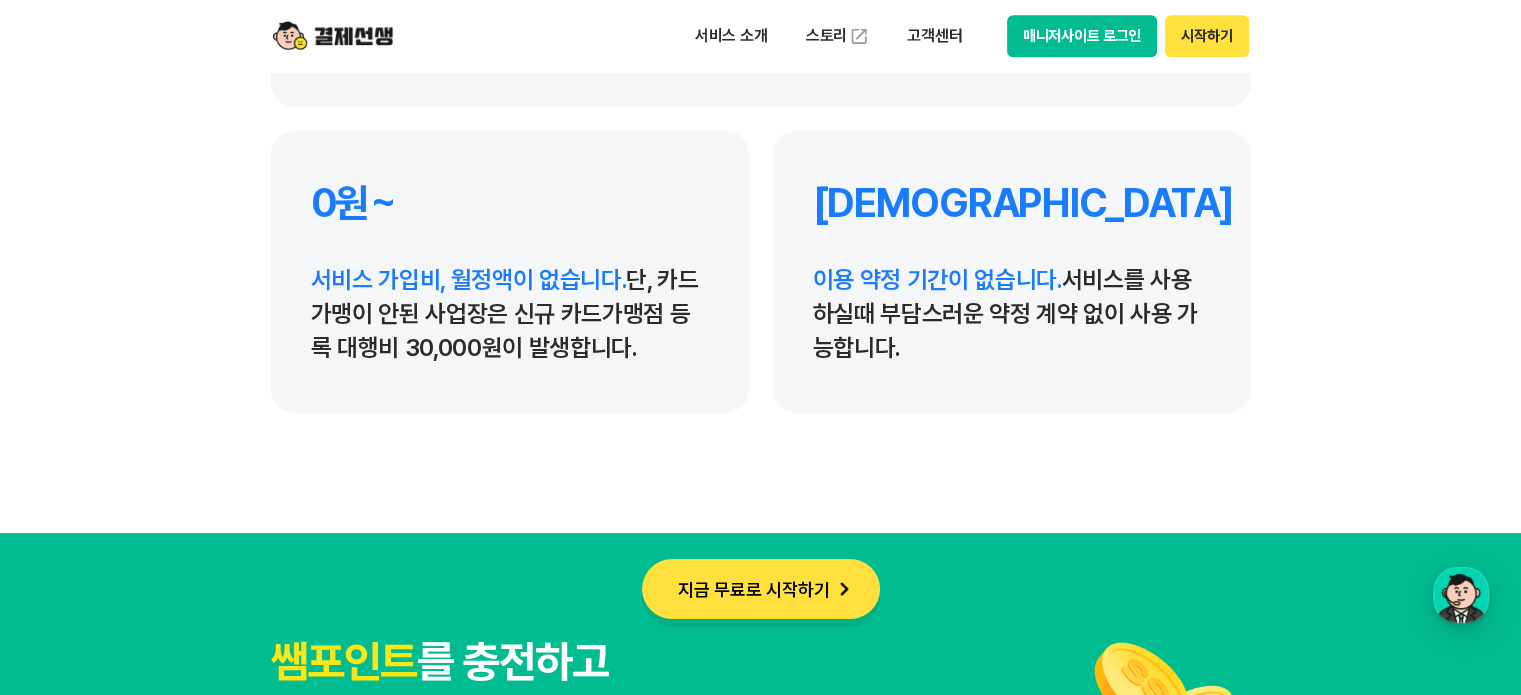 click on "이용 약정 기간이 없습니다.  서비스를 사용하실때 부담스러운 약정 계약 없이 사용 가능합니다." at bounding box center [1012, 314] 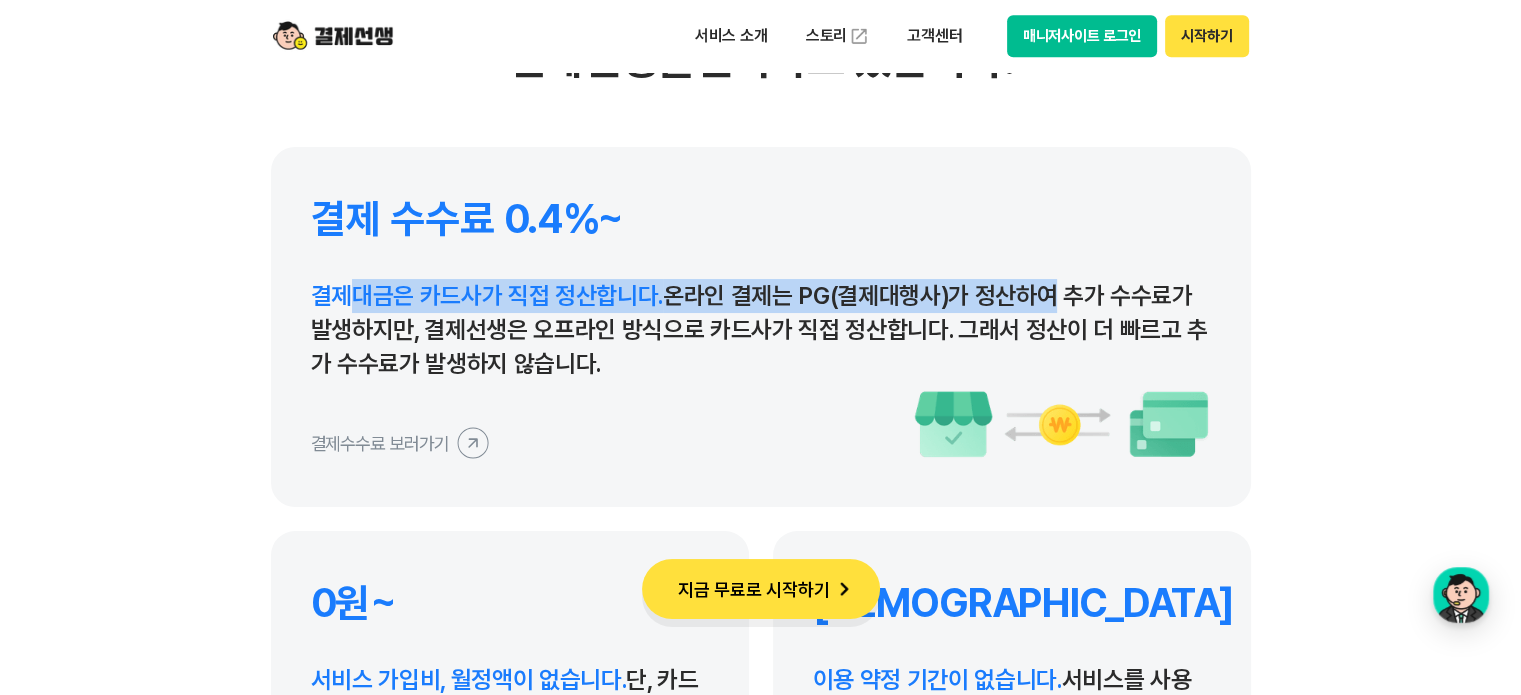 drag, startPoint x: 341, startPoint y: 285, endPoint x: 1024, endPoint y: 315, distance: 683.65857 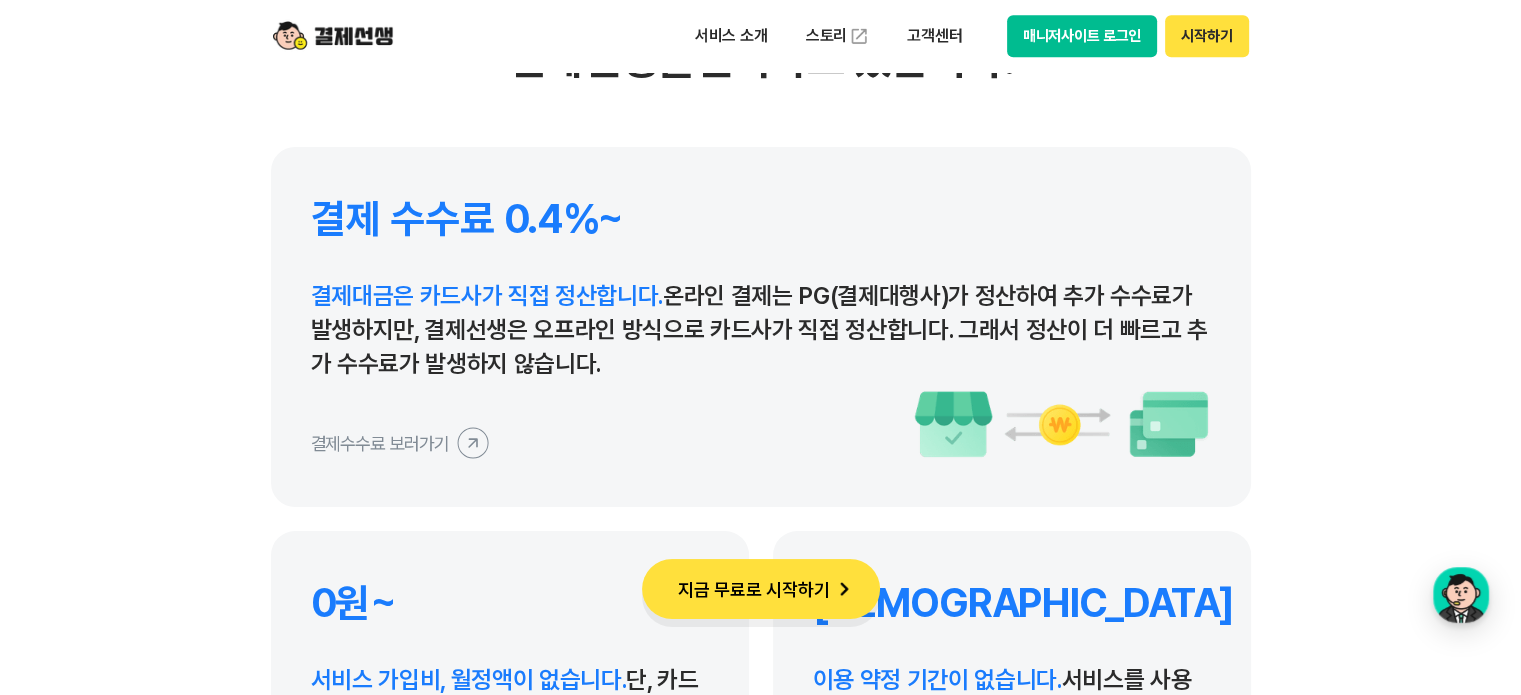 click on "결제대금은 카드사가 직접 정산합니다.  온라인 결제는 PG(결제대행사)가 정산하여 추가 수수료가 발생하지만, 결제선생은 오프라인 방식으로 카드사가 직접 정산합니다. 그래서 정산이 더 빠르고 추가 수수료가 발생하지 않습니다." at bounding box center (761, 330) 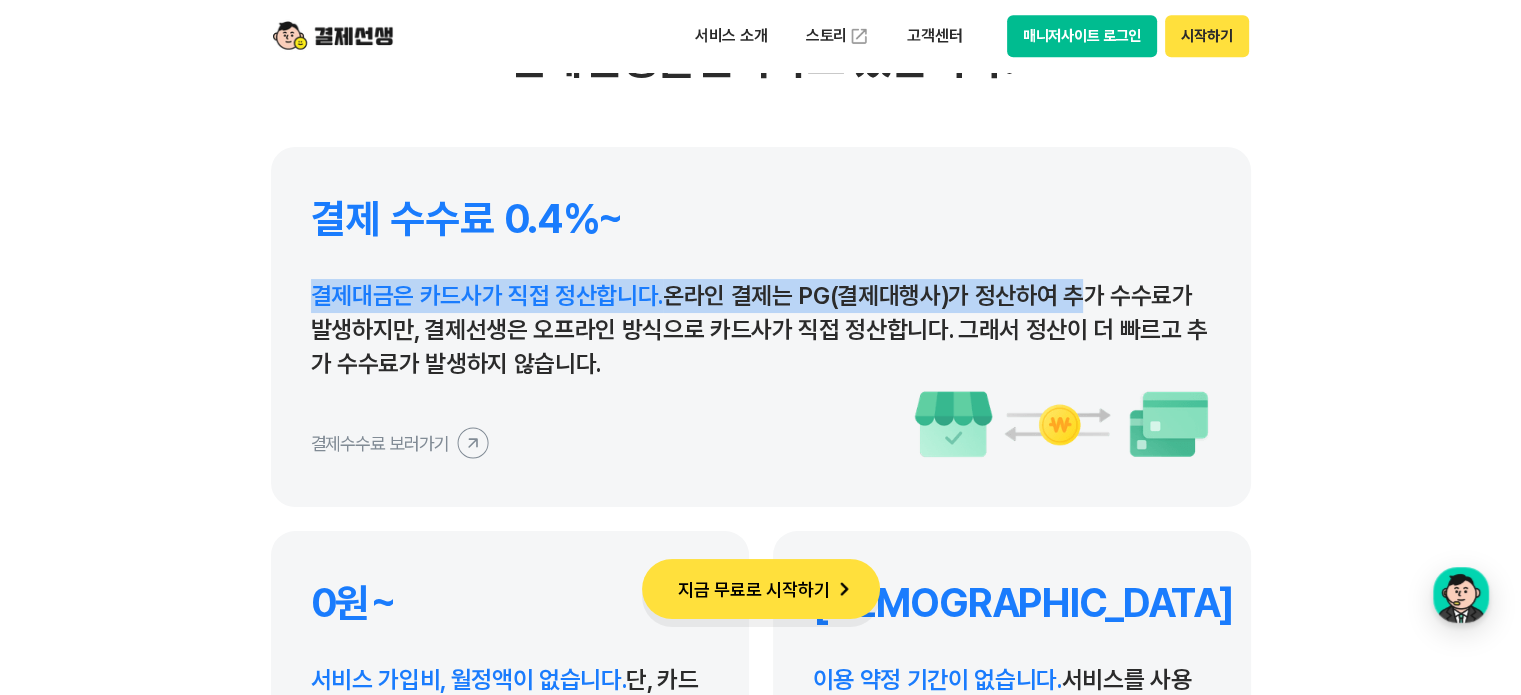 drag, startPoint x: 1065, startPoint y: 305, endPoint x: 287, endPoint y: 306, distance: 778.0007 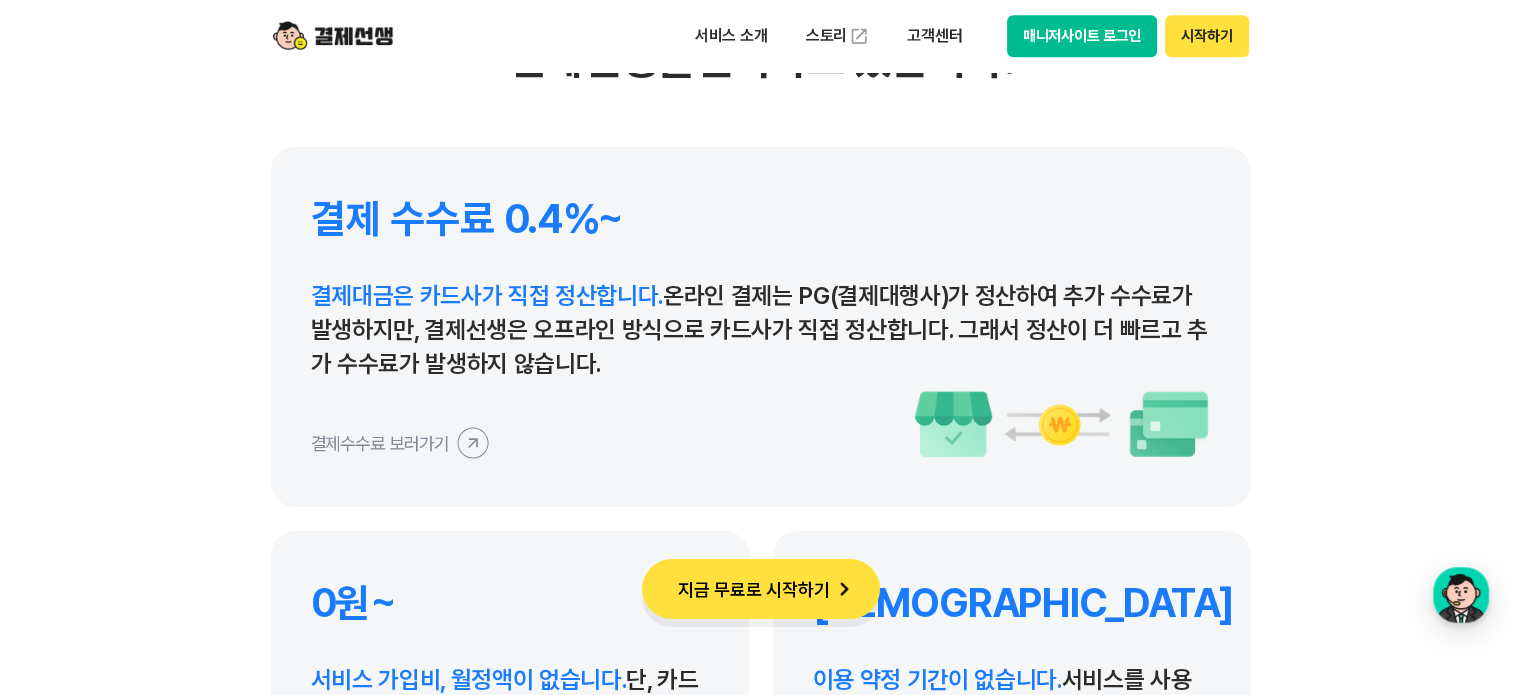 click on "결제대금은 카드사가 직접 정산합니다.  온라인 결제는 PG(결제대행사)가 정산하여 추가 수수료가 발생하지만, 결제선생은 오프라인 방식으로 카드사가 직접 정산합니다. 그래서 정산이 더 빠르고 추가 수수료가 발생하지 않습니다." at bounding box center (761, 330) 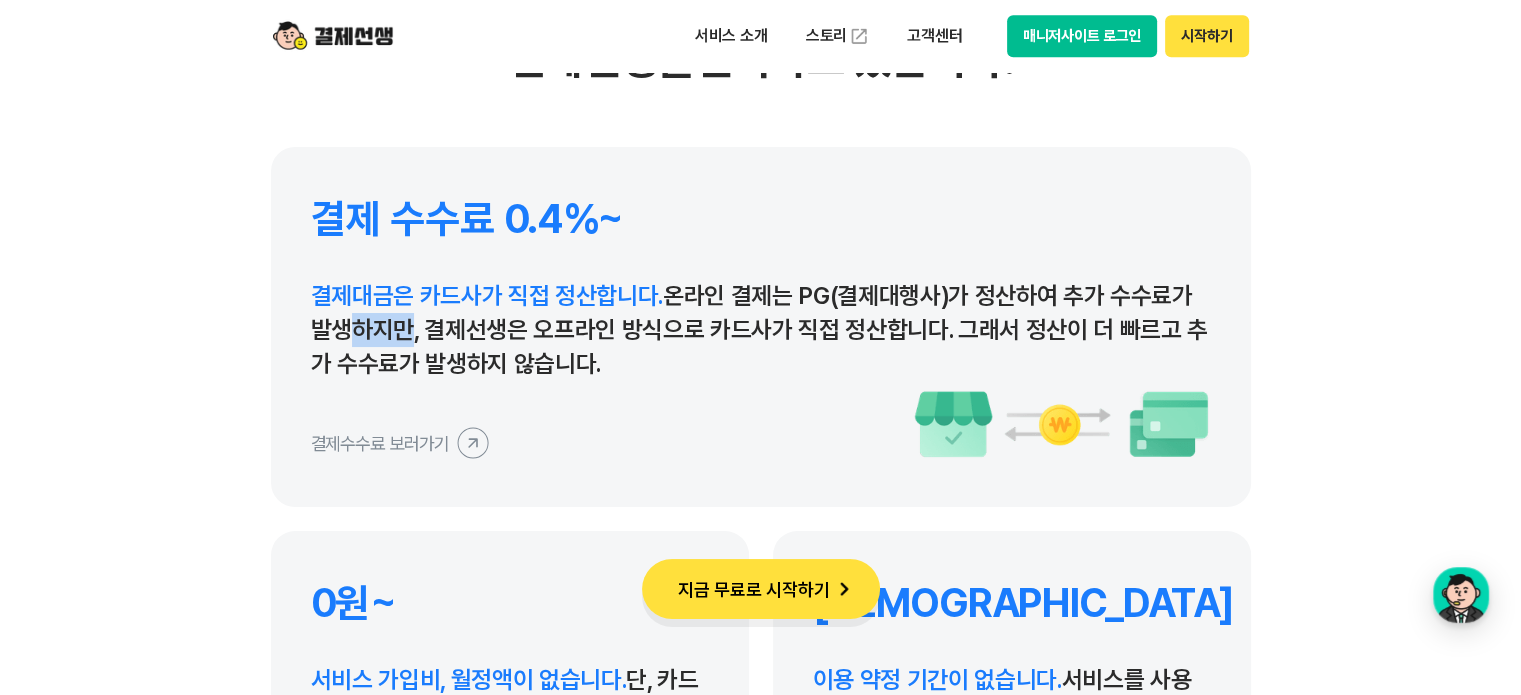 click on "결제대금은 카드사가 직접 정산합니다.  온라인 결제는 PG(결제대행사)가 정산하여 추가 수수료가 발생하지만, 결제선생은 오프라인 방식으로 카드사가 직접 정산합니다. 그래서 정산이 더 빠르고 추가 수수료가 발생하지 않습니다." at bounding box center [761, 330] 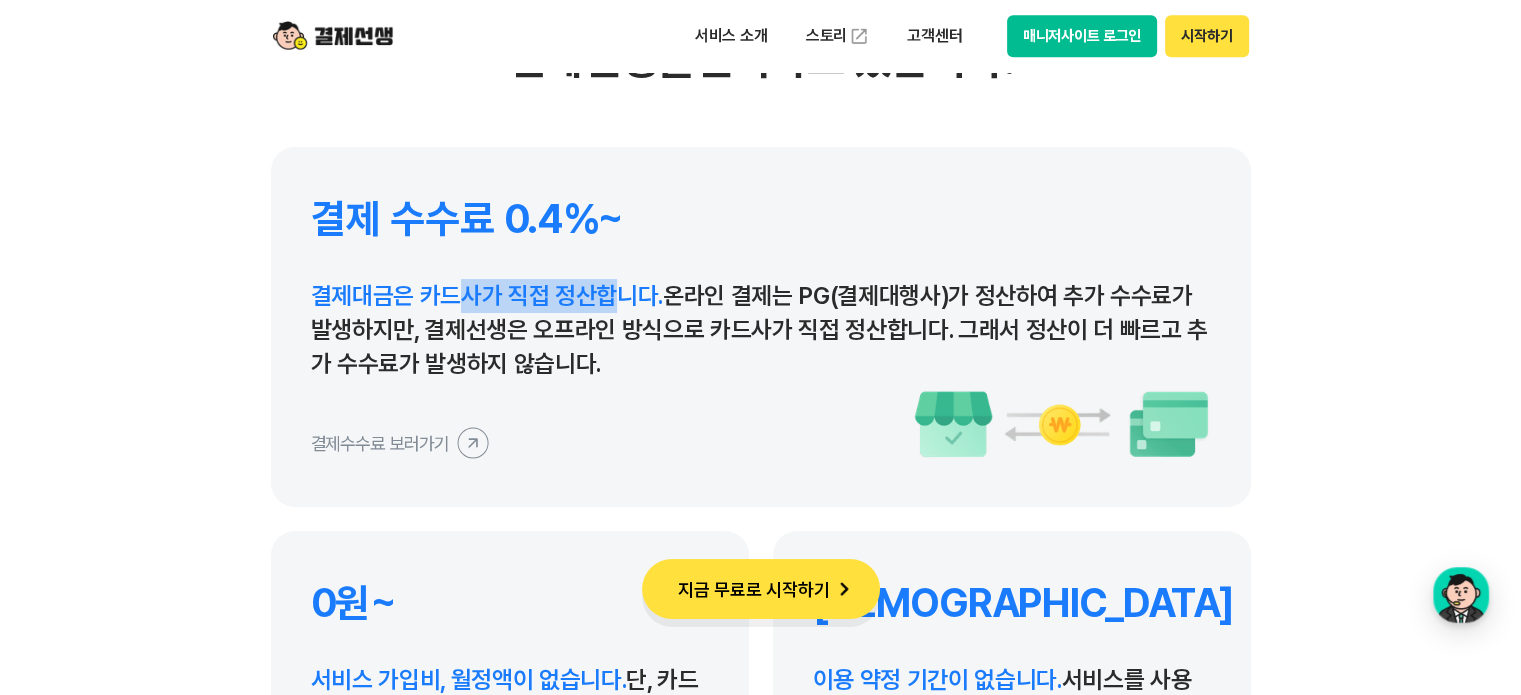 drag, startPoint x: 613, startPoint y: 290, endPoint x: 464, endPoint y: 283, distance: 149.16434 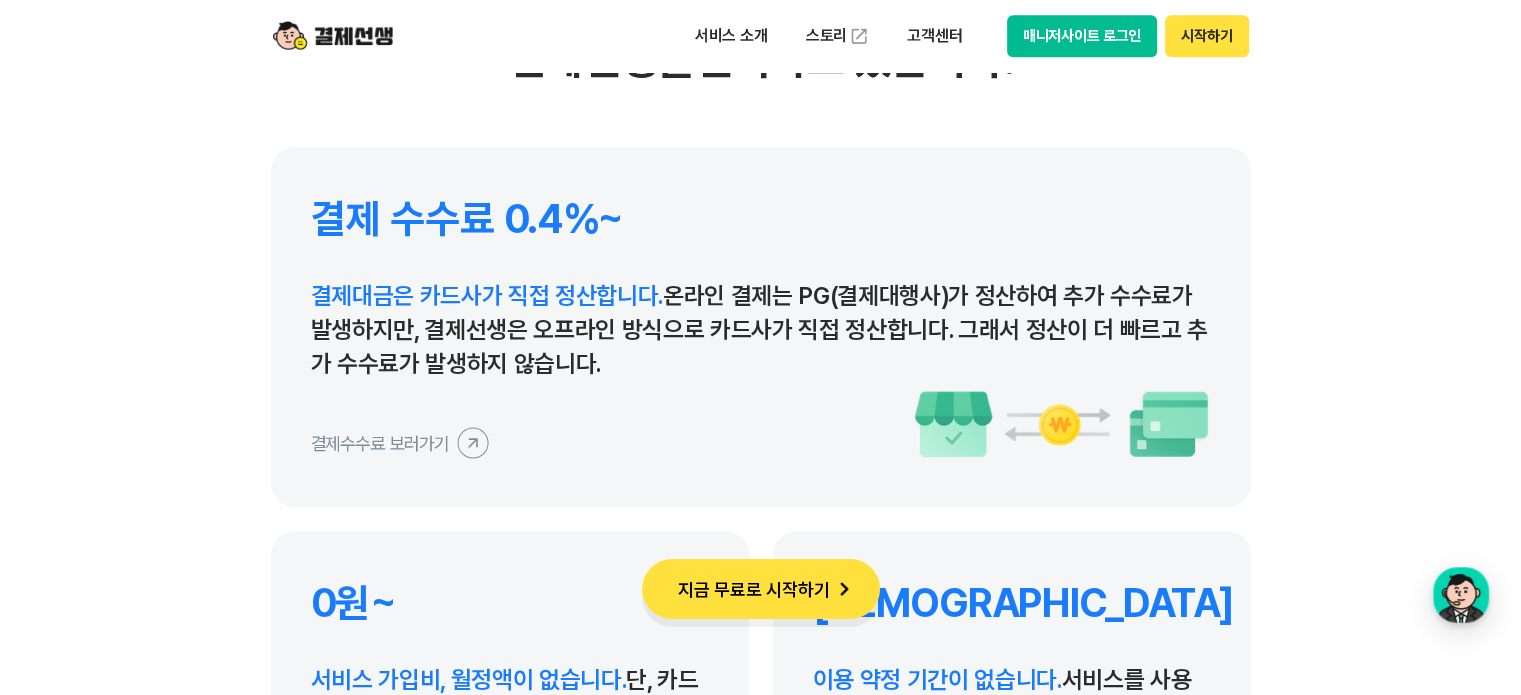 click on "결제대금은 카드사가 직접 정산합니다.  온라인 결제는 PG(결제대행사)가 정산하여 추가 수수료가 발생하지만, 결제선생은 오프라인 방식으로 카드사가 직접 정산합니다. 그래서 정산이 더 빠르고 추가 수수료가 발생하지 않습니다." at bounding box center [761, 330] 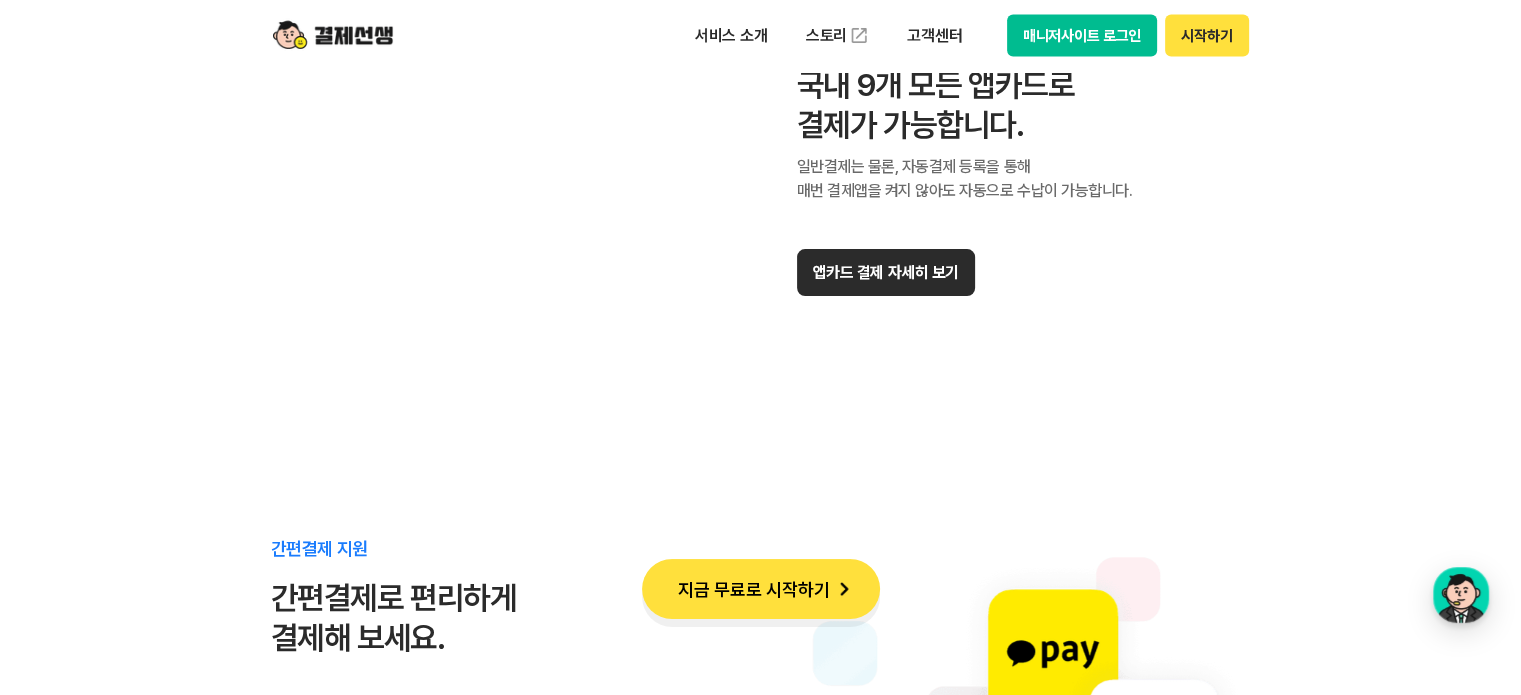 scroll, scrollTop: 11400, scrollLeft: 0, axis: vertical 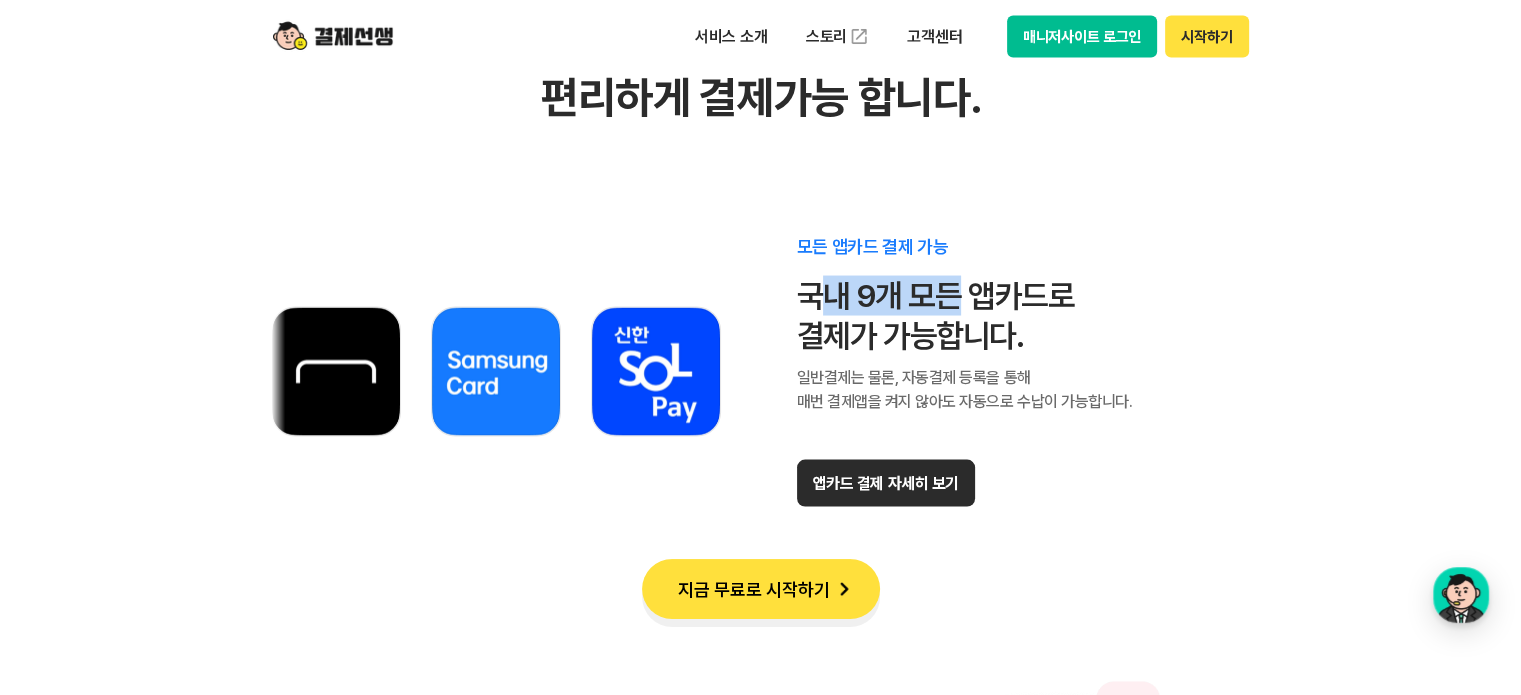 drag, startPoint x: 956, startPoint y: 280, endPoint x: 815, endPoint y: 288, distance: 141.22676 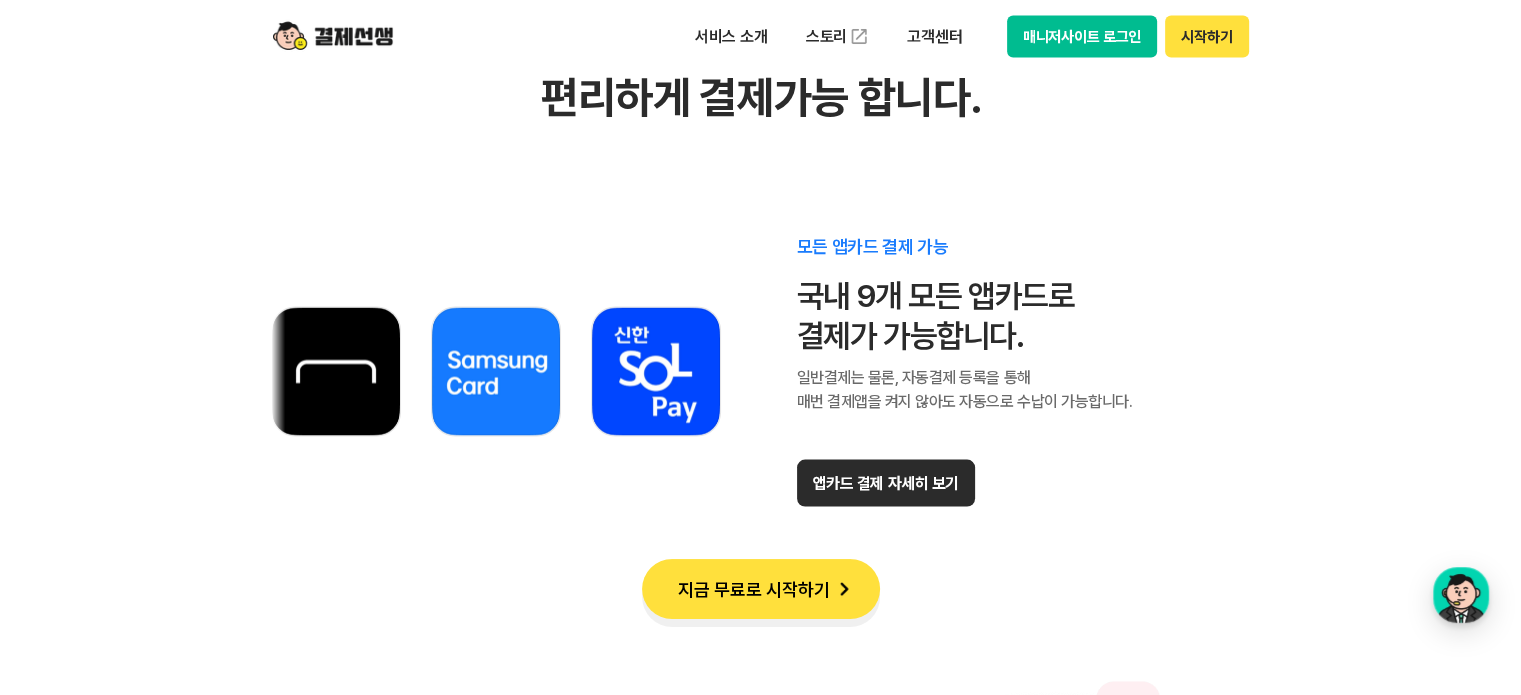 click on "국내 9개 모든 앱카드로 결제가 가능합니다." at bounding box center (965, 315) 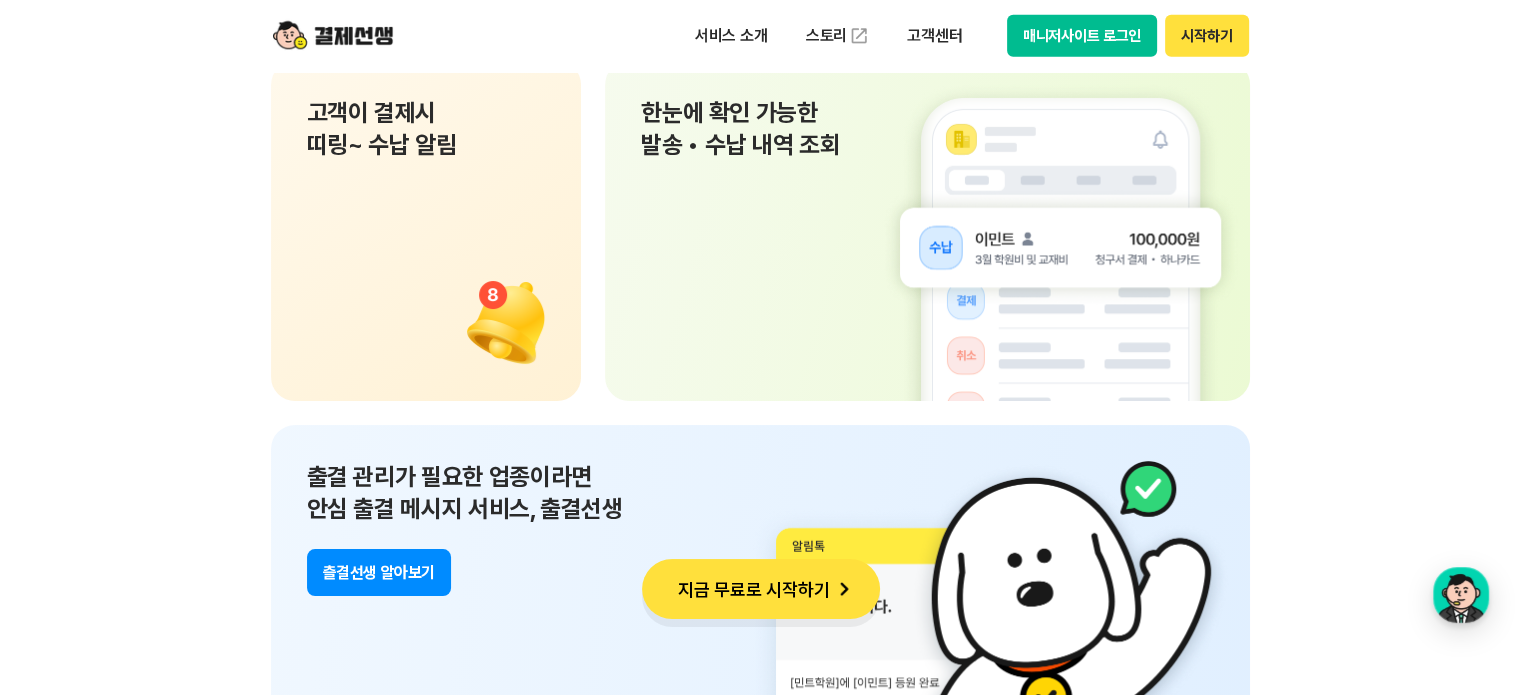 scroll, scrollTop: 14100, scrollLeft: 0, axis: vertical 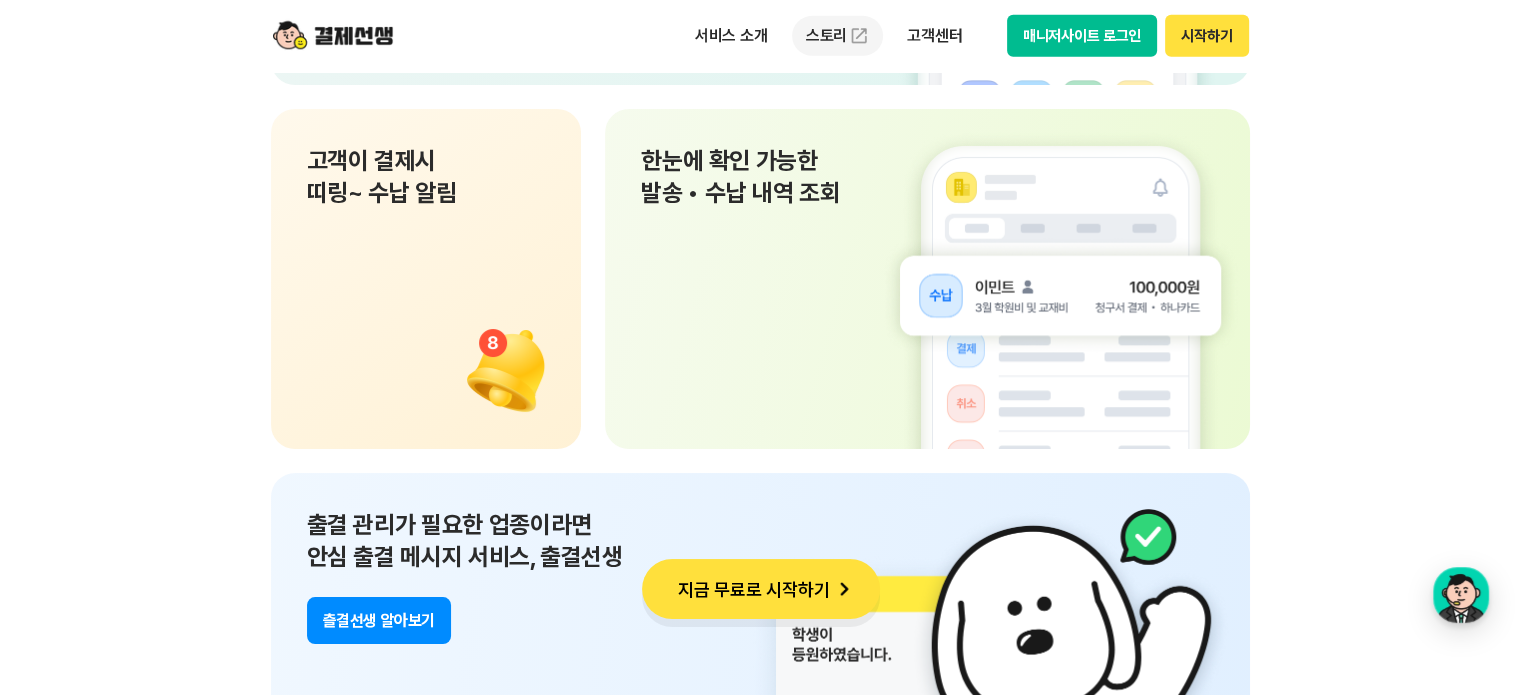 click on "스토리" at bounding box center [838, 36] 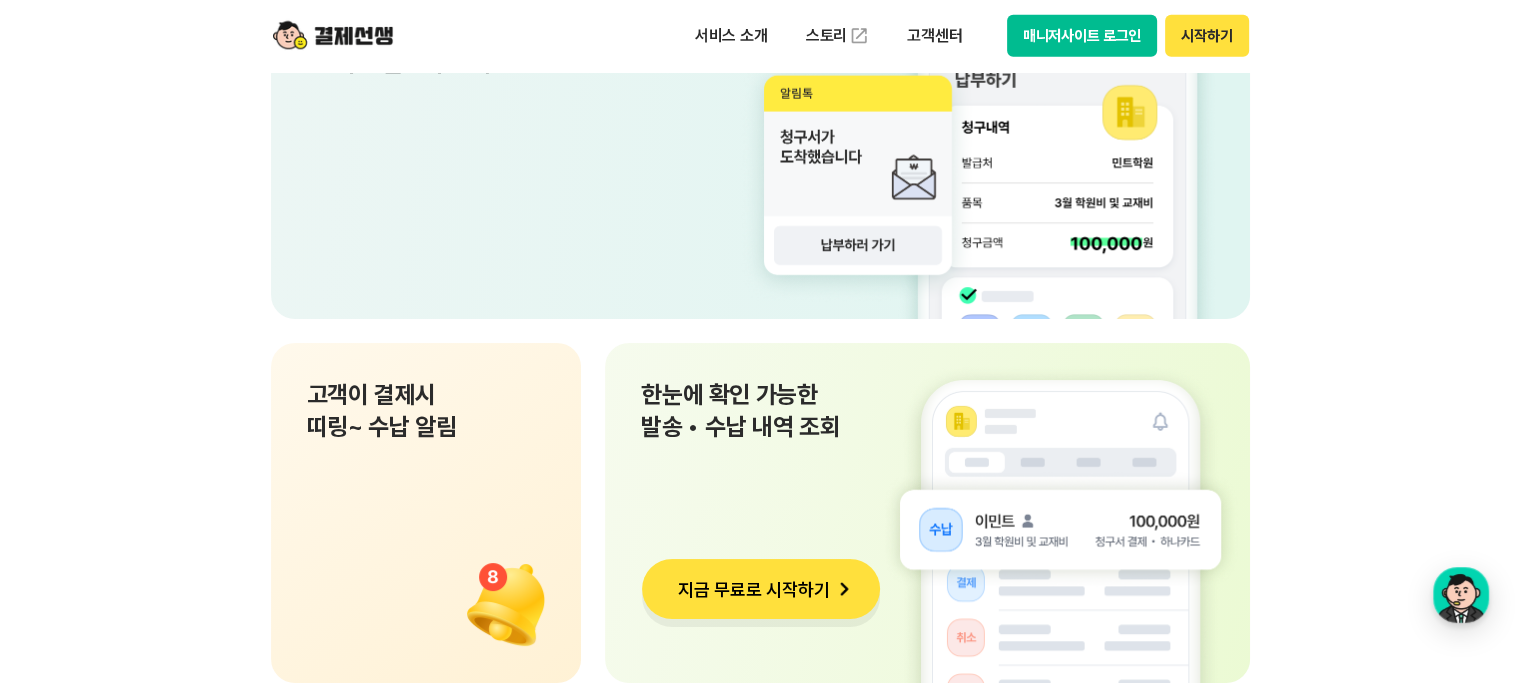 scroll, scrollTop: 13600, scrollLeft: 0, axis: vertical 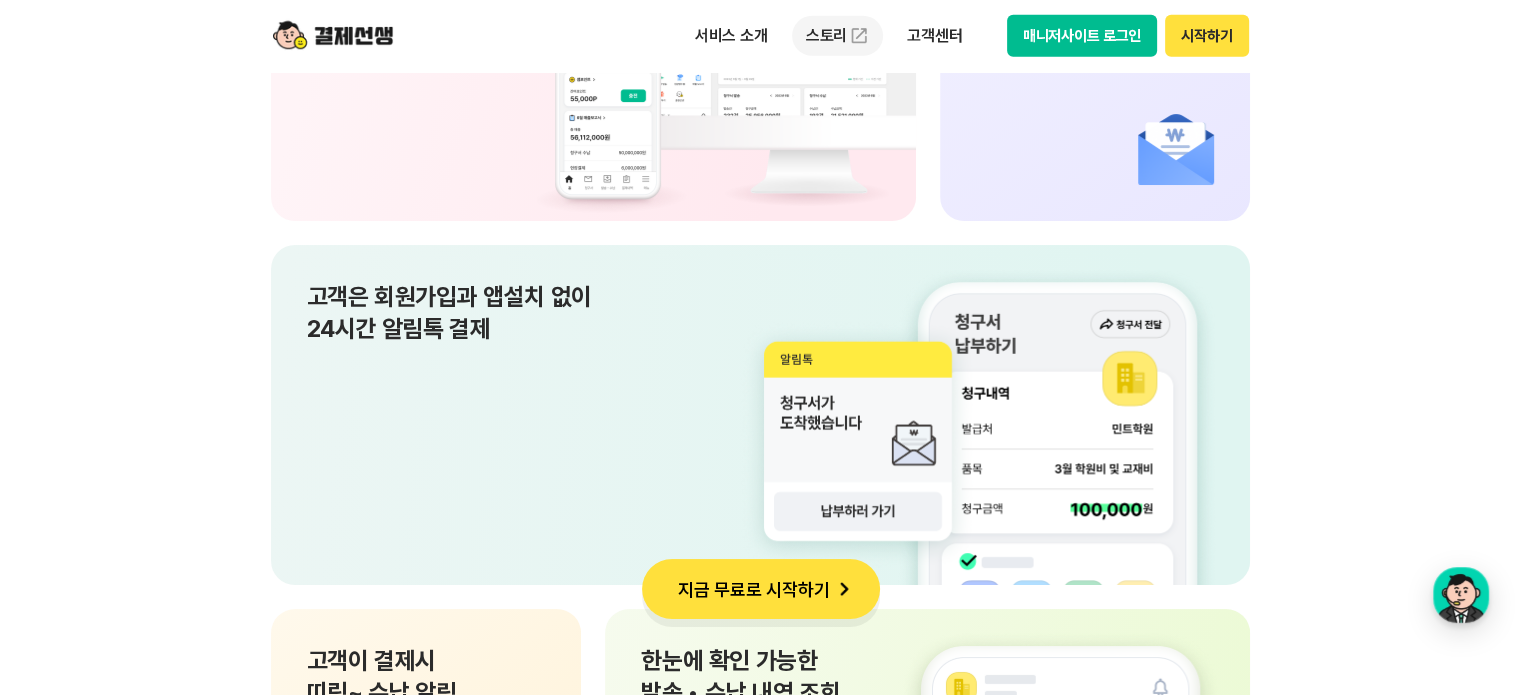 click on "스토리" at bounding box center (838, 36) 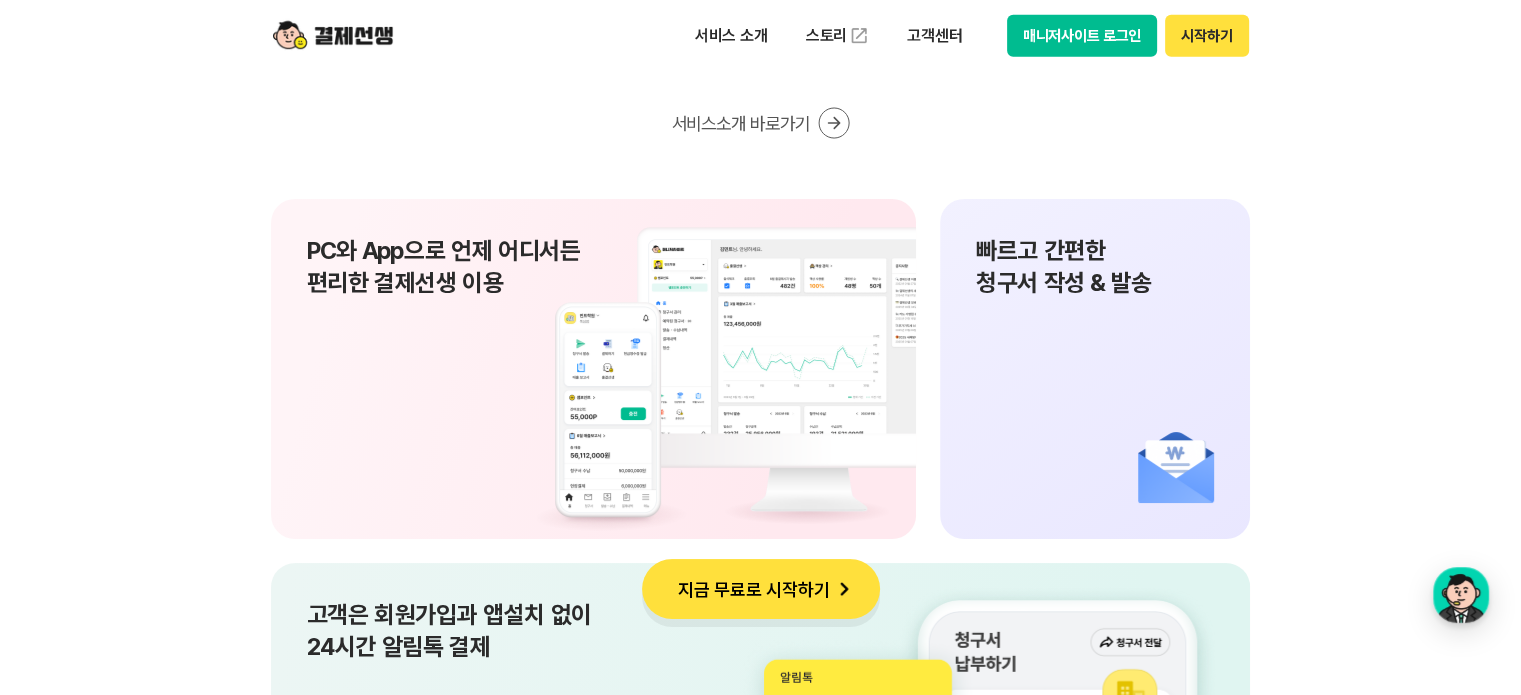 scroll, scrollTop: 13100, scrollLeft: 0, axis: vertical 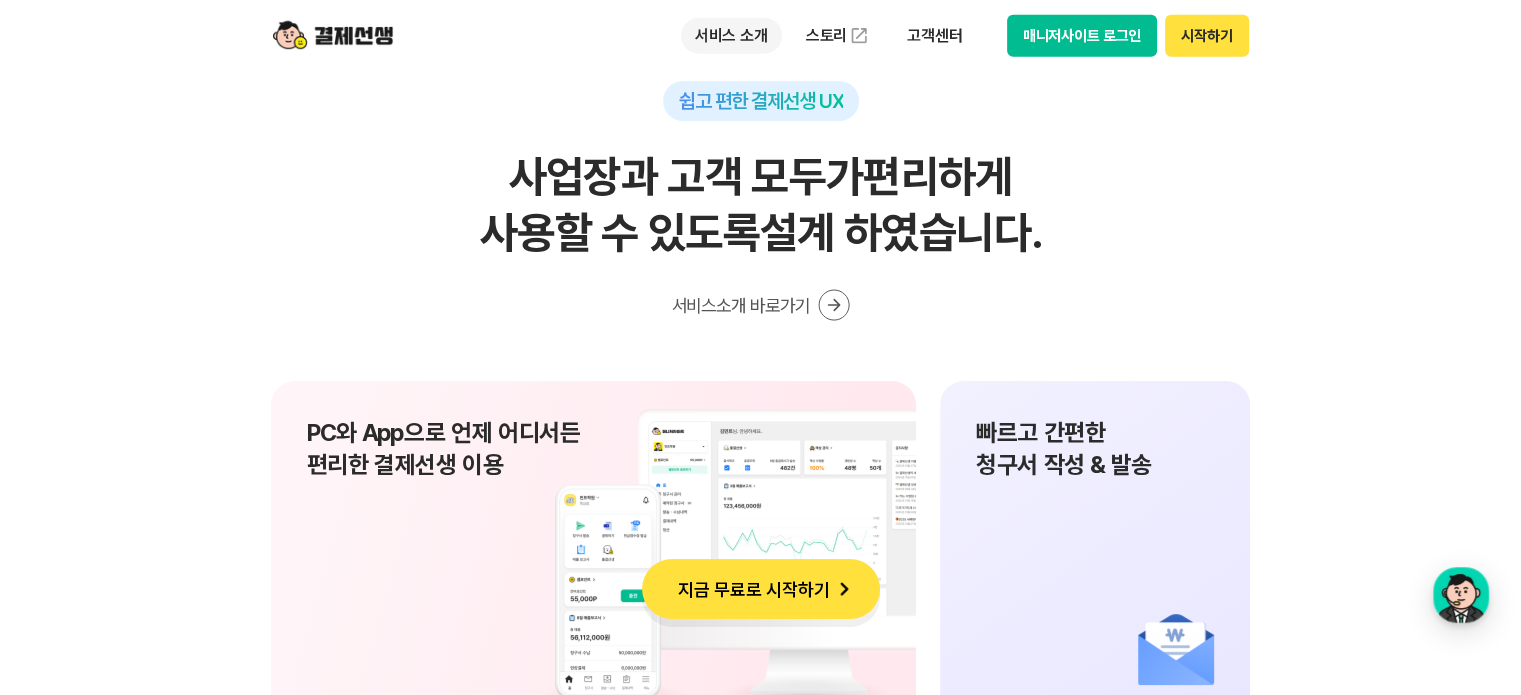 click on "서비스 소개" at bounding box center (731, 36) 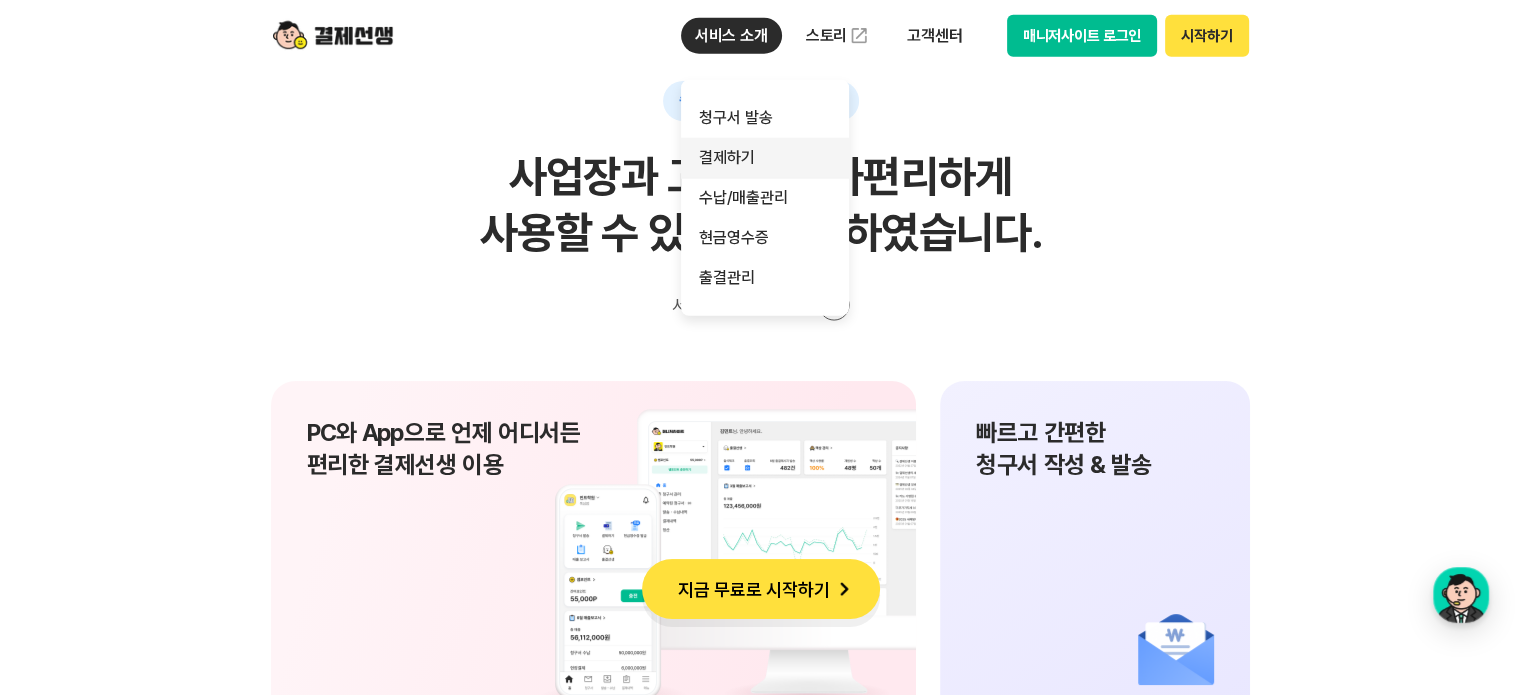 click on "결제하기" at bounding box center [765, 158] 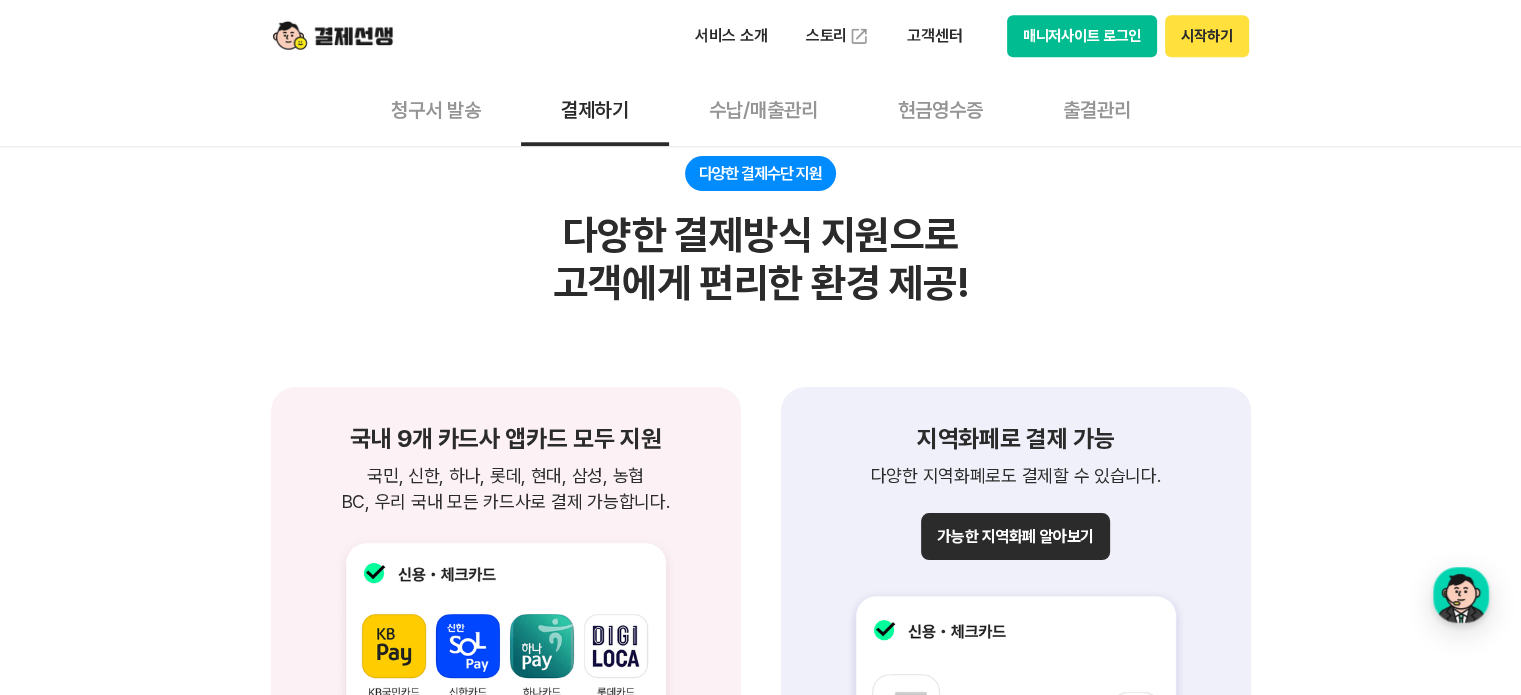 scroll, scrollTop: 1800, scrollLeft: 0, axis: vertical 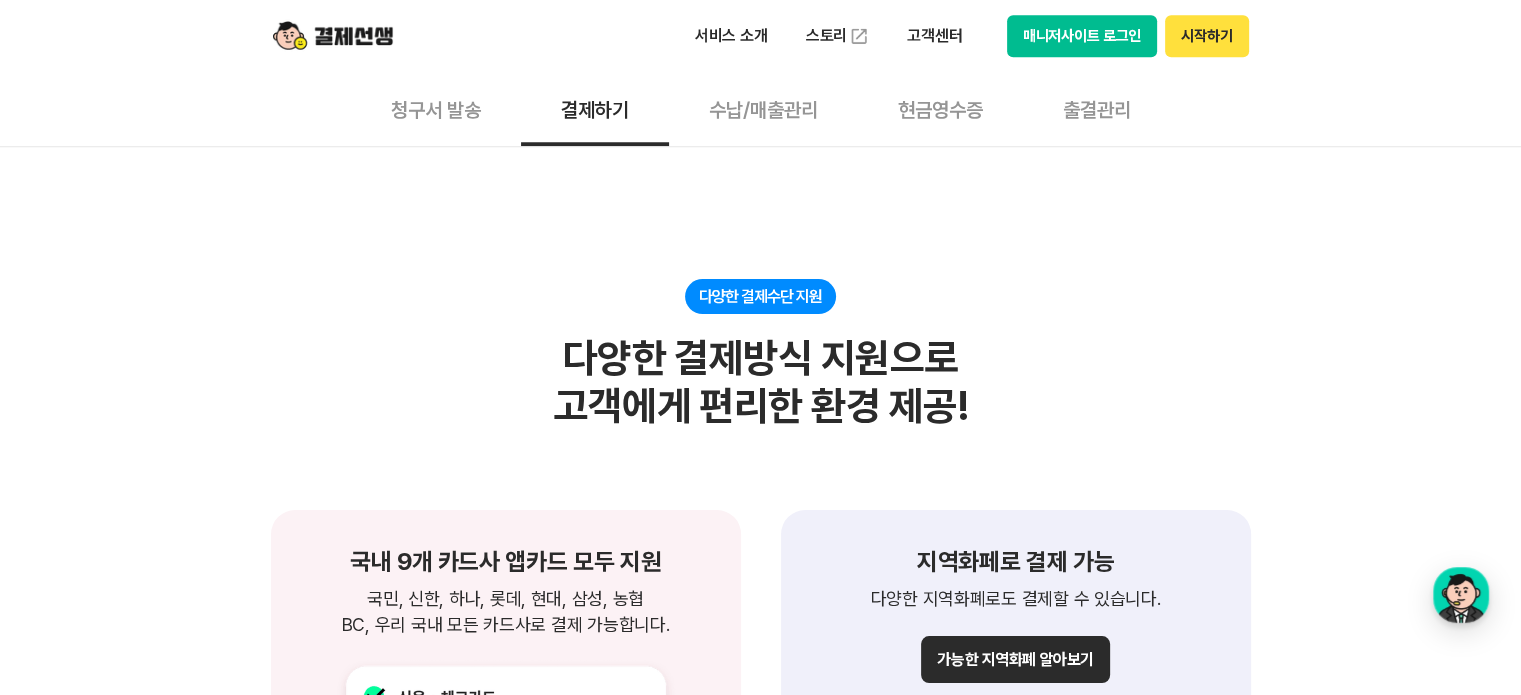 click at bounding box center (333, 36) 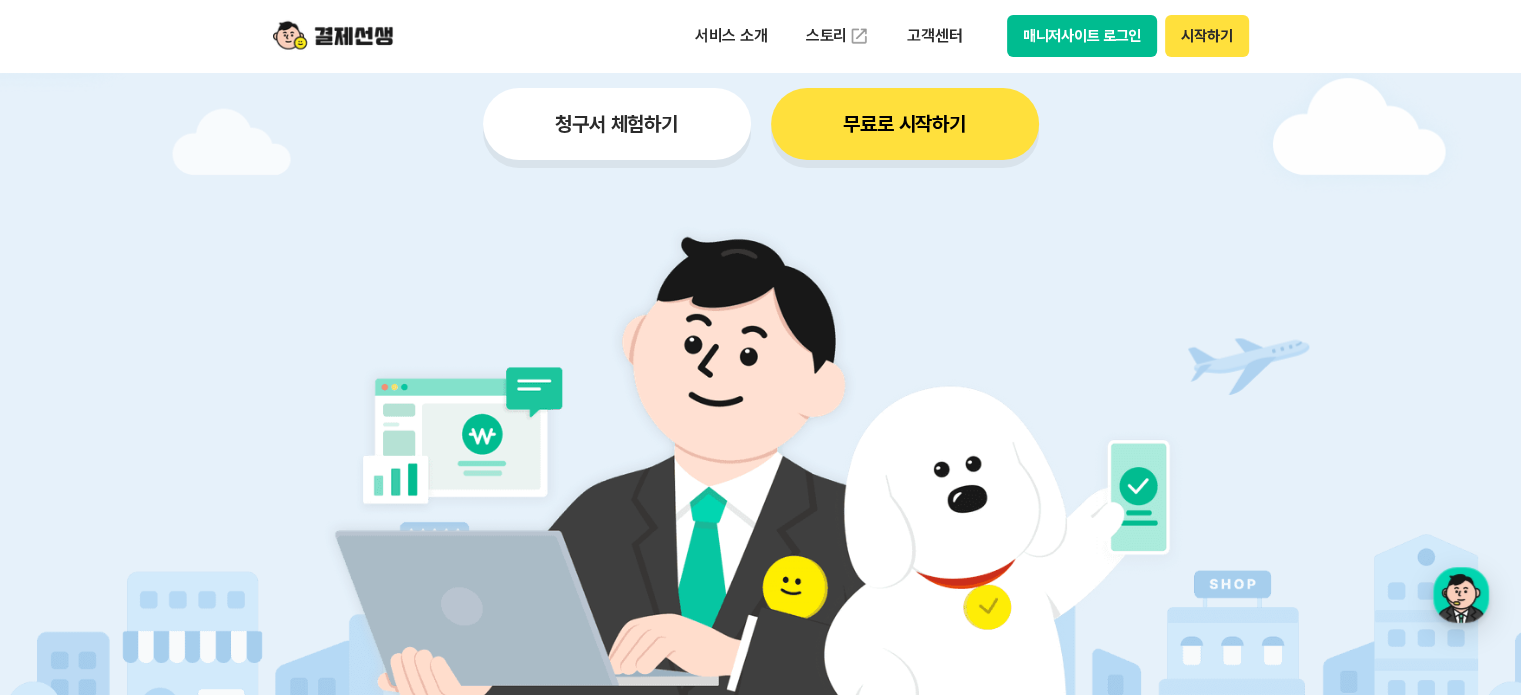 scroll, scrollTop: 100, scrollLeft: 0, axis: vertical 